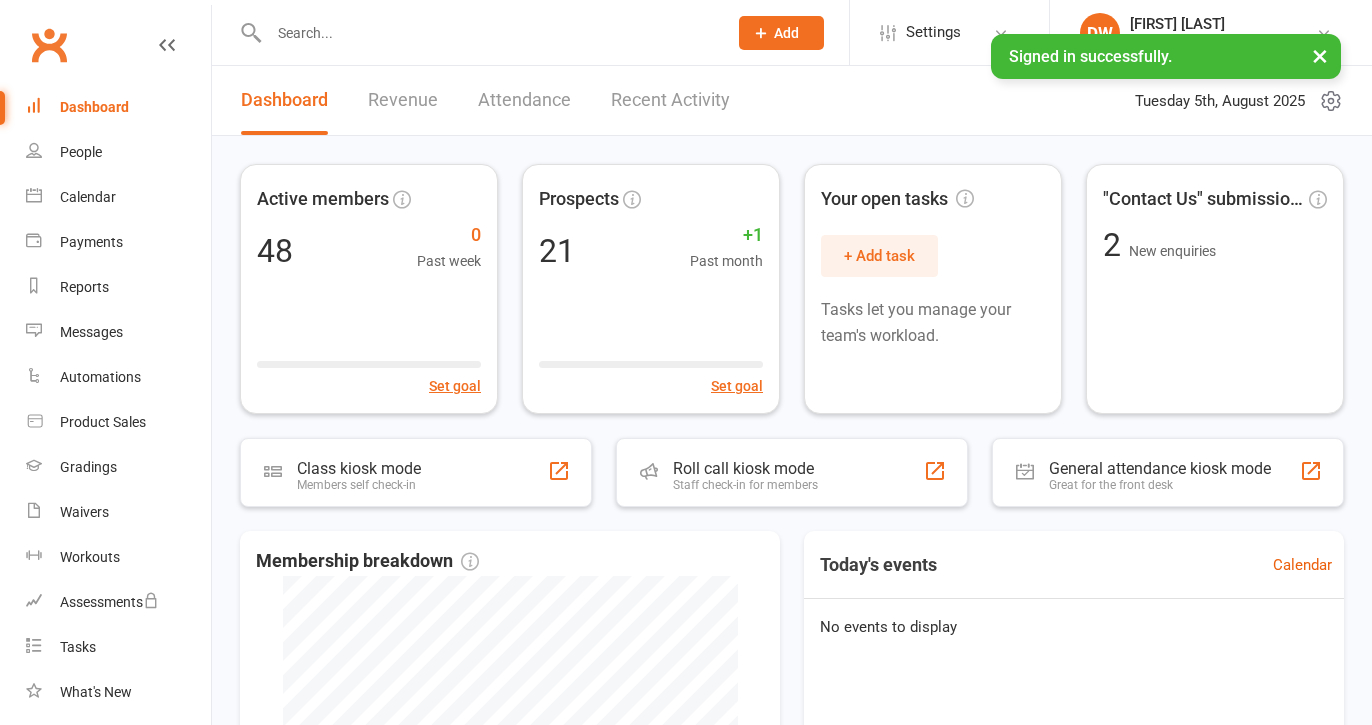 scroll, scrollTop: 0, scrollLeft: 0, axis: both 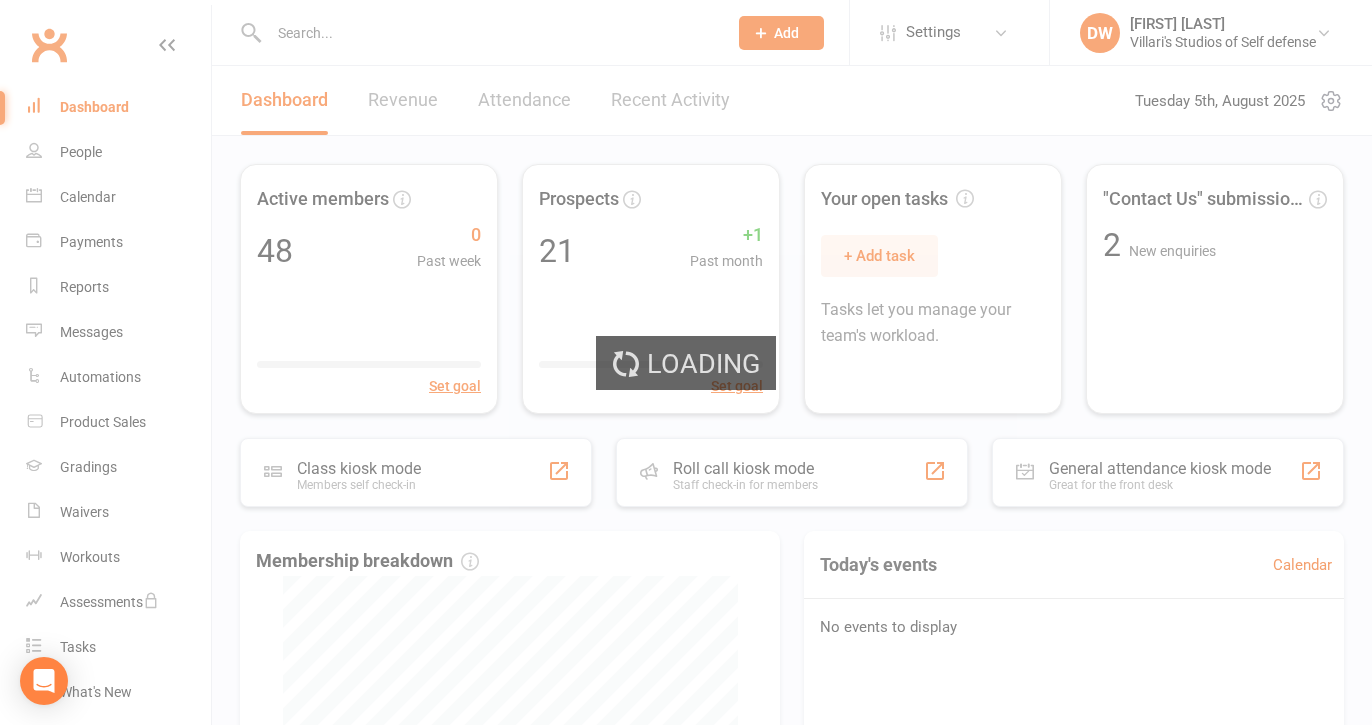 select on "trial_expired" 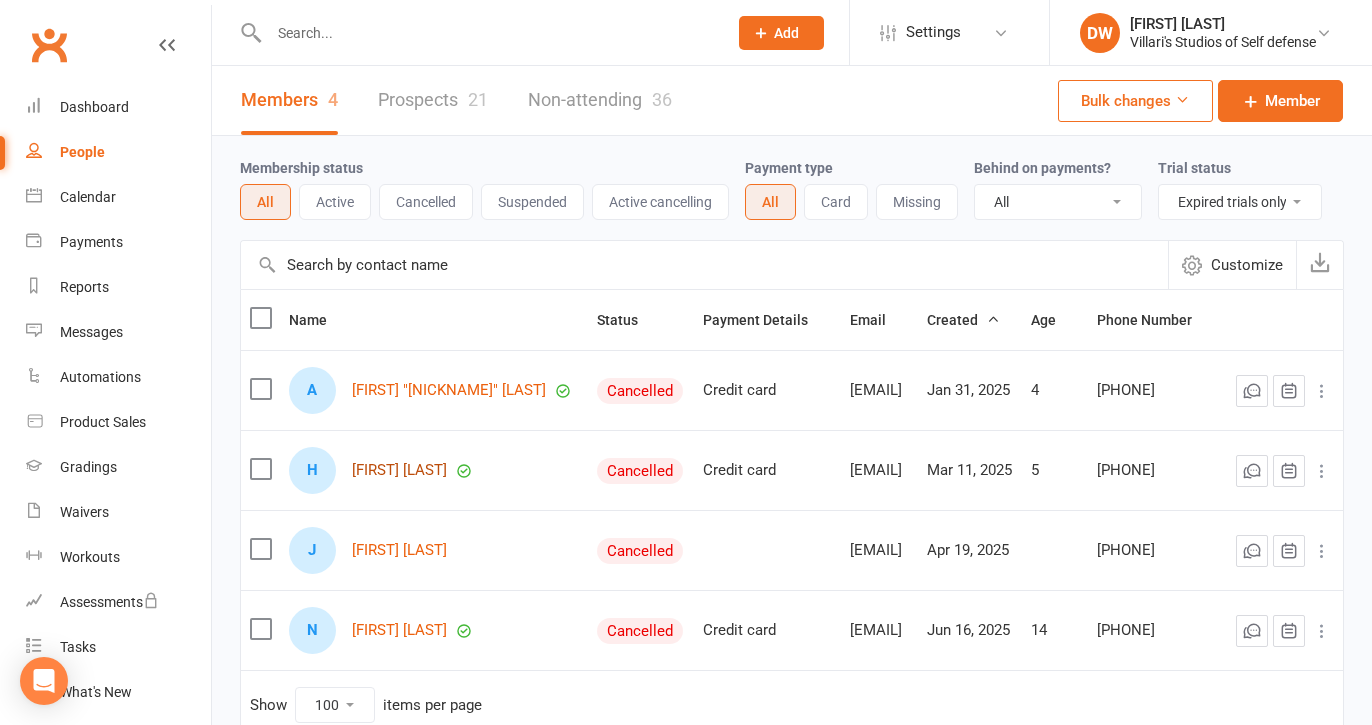 click on "[FIRST] [LAST]" at bounding box center [399, 470] 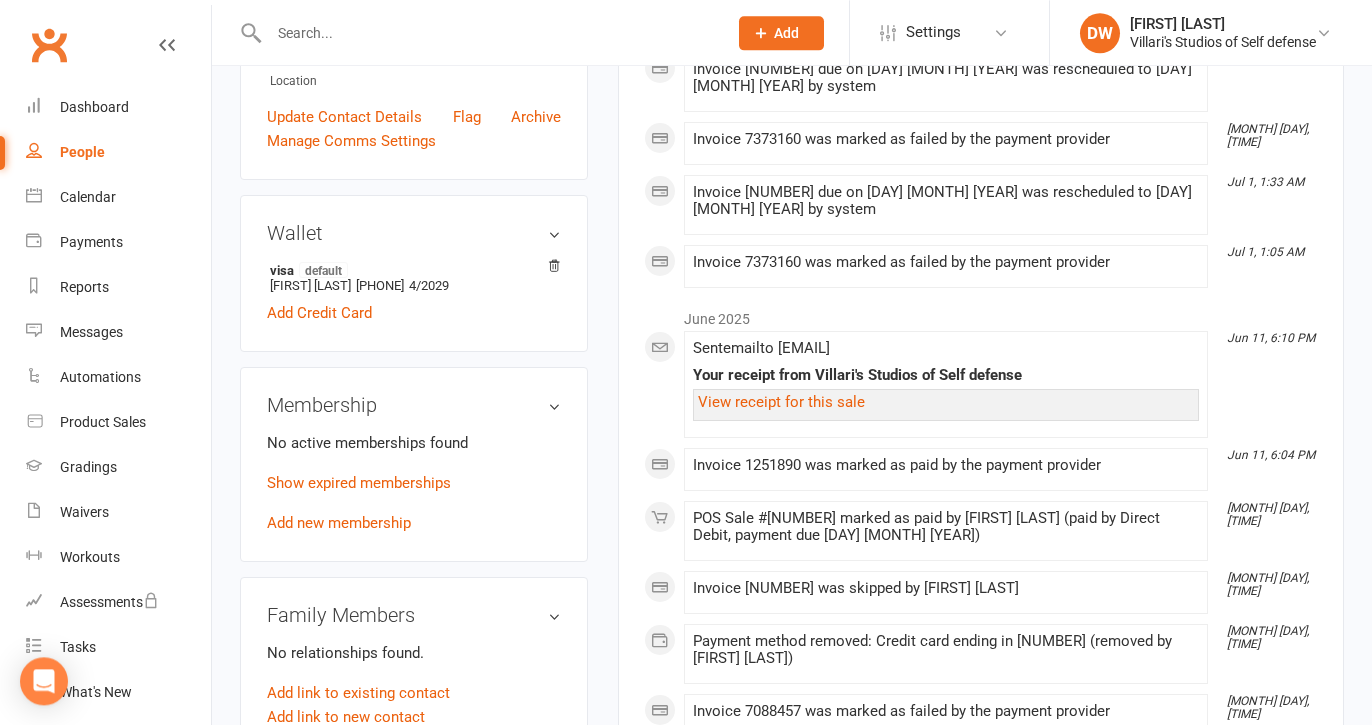 scroll, scrollTop: 536, scrollLeft: 0, axis: vertical 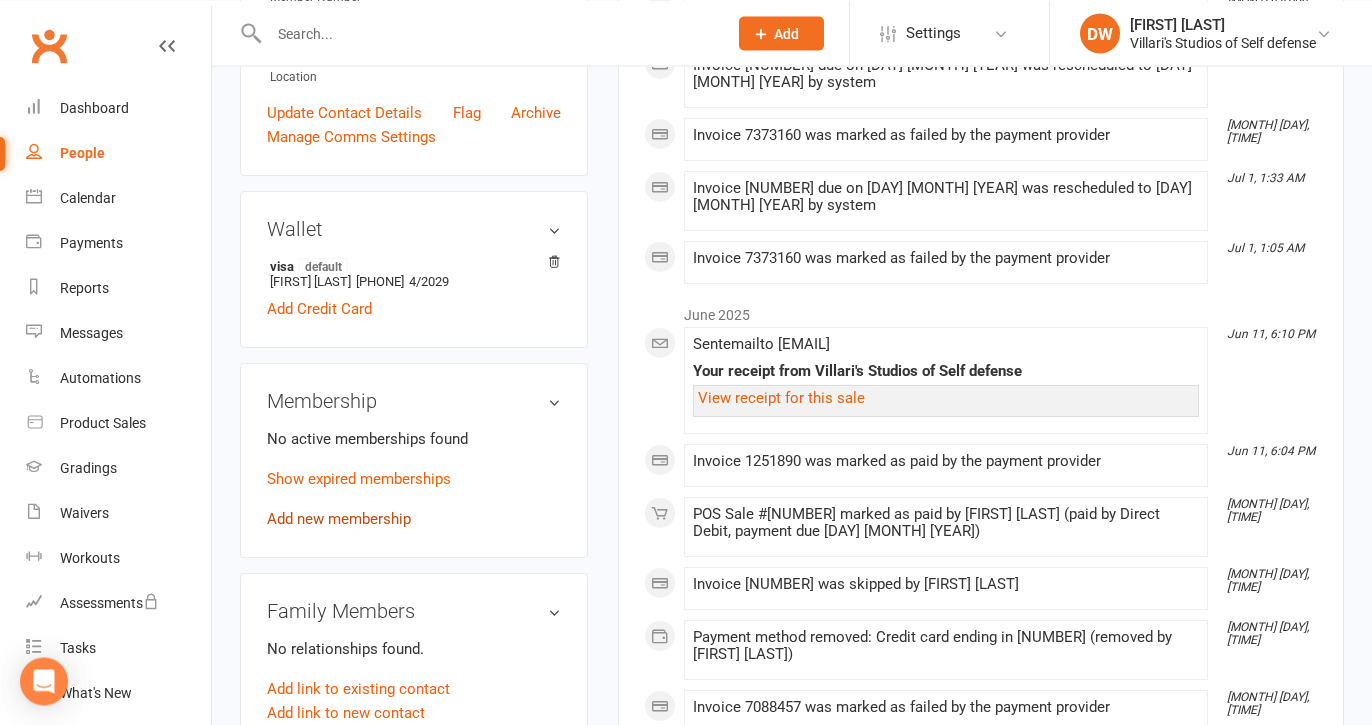 click on "Add new membership" at bounding box center [339, 519] 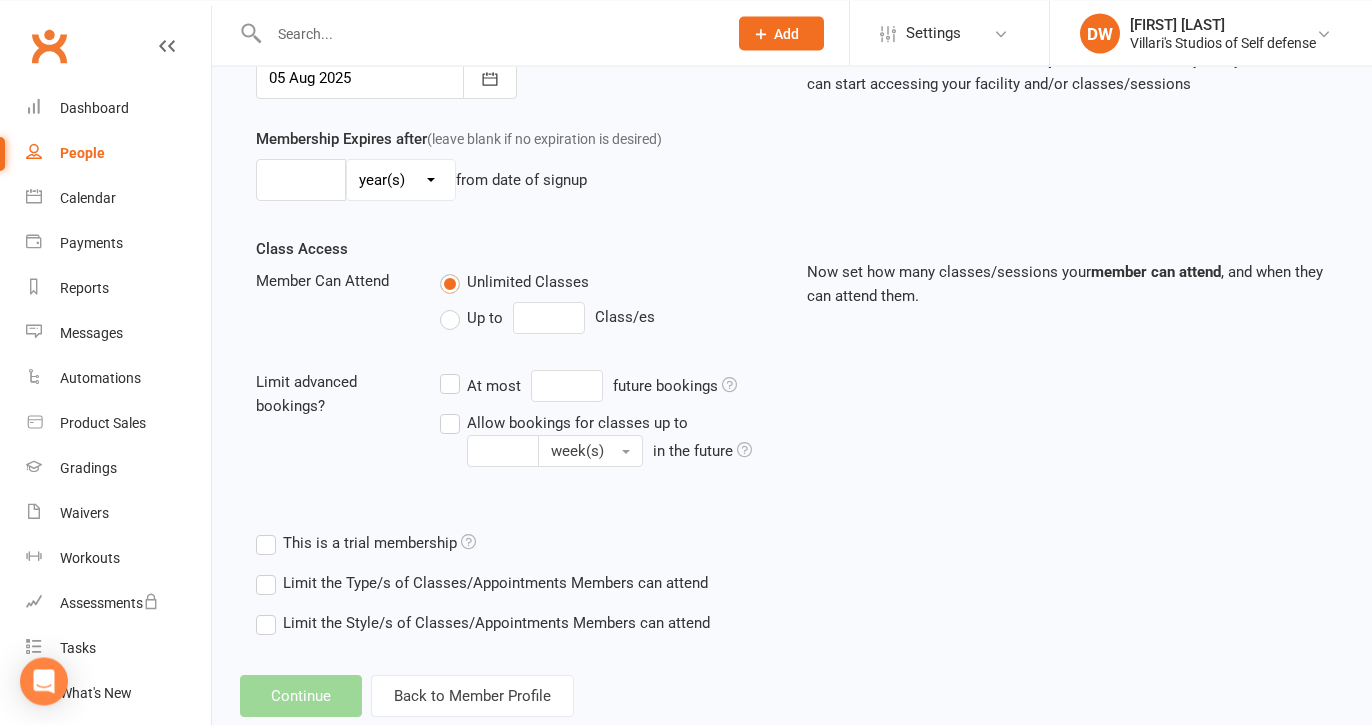 scroll, scrollTop: 0, scrollLeft: 0, axis: both 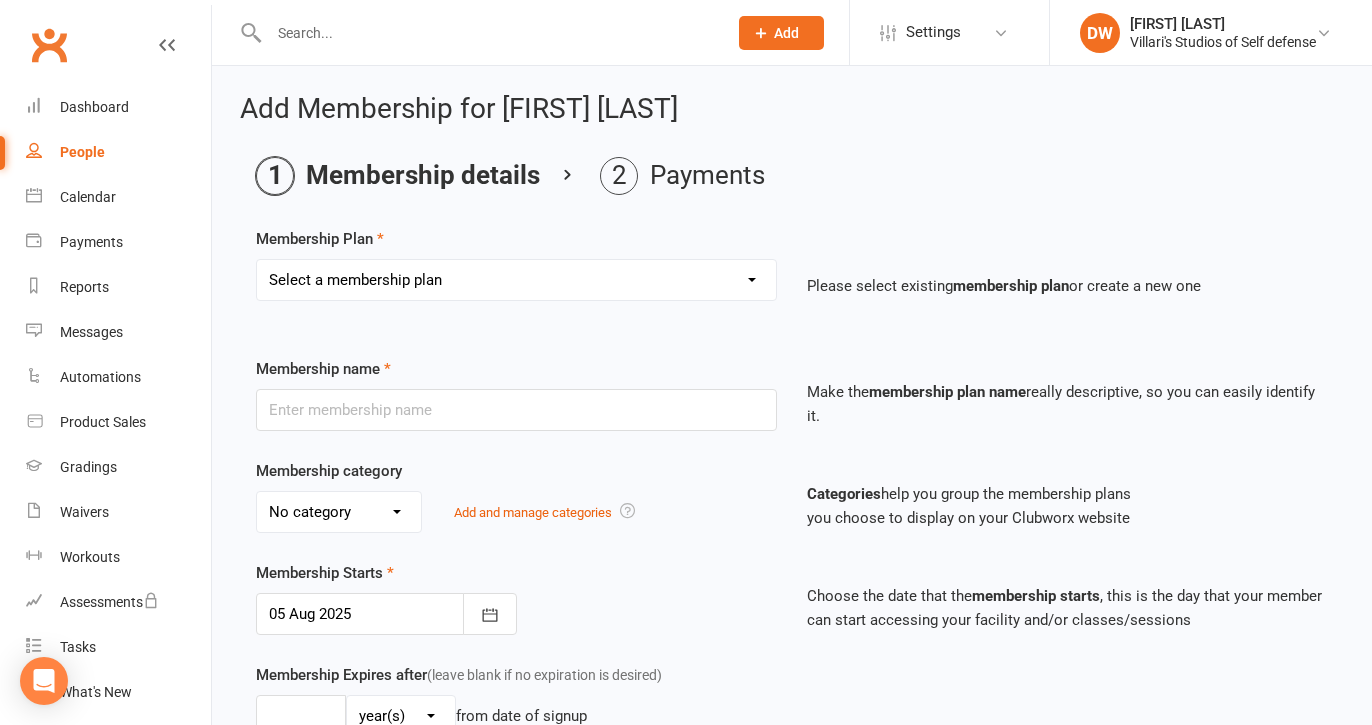 click on "Select a membership plan Create new Membership Plan Free Trial Class New member Sign up 3 month summer special Gold Membersip 3 classes per week (6 month agreement) Additional Family Member (only available with primary agreement) Bronze Membership 1 class per week Family Membership (Multiple Family Members) Platinum Membership ( 12 month agreement) Private lesson per week  Plus 1class per week Private Student 4 lessons half sessions per month Silver Membership 3 Classes Per Week (3 month Agreement) Platinum Program plus 2 X 1/2 hr Private lessons per month Lil Tigers 2 classes ( 3 month agreement) South Eastern Invitational Private Program With Assistant instuctor Basic Virtual Range Package" at bounding box center [516, 280] 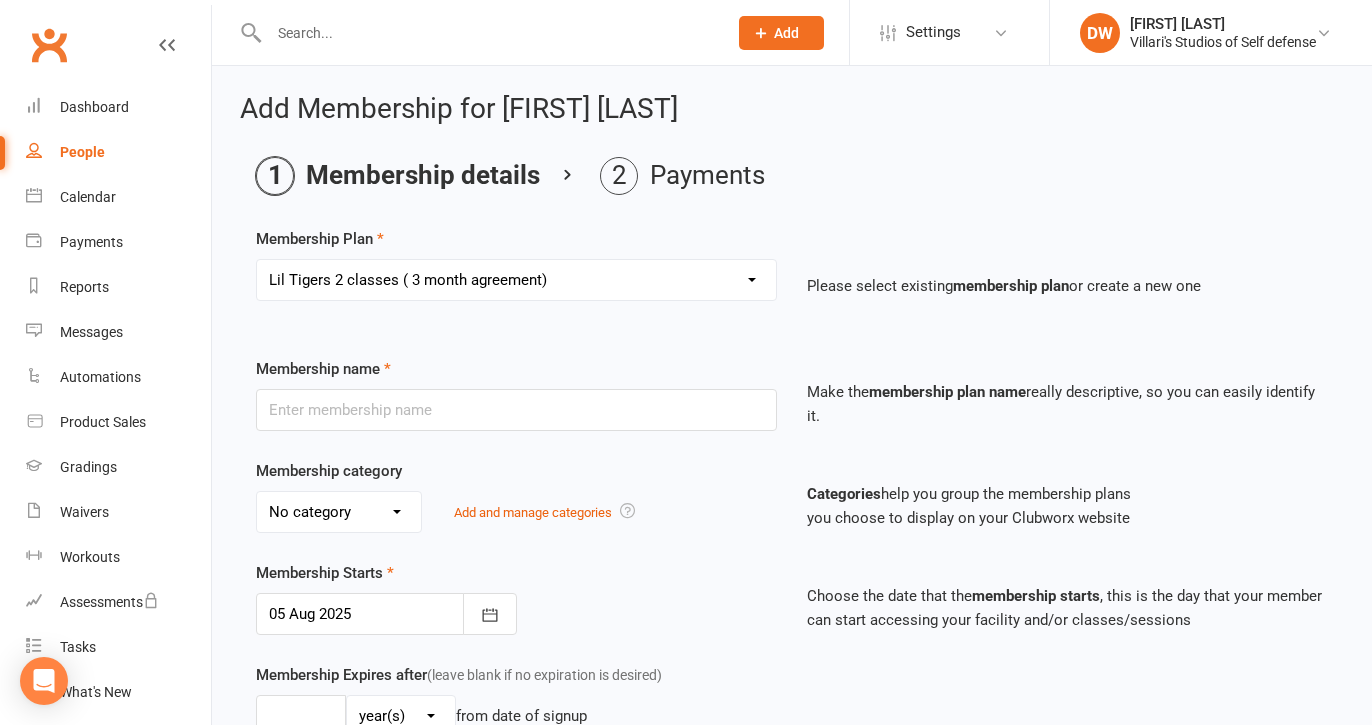 click on "Lil Tigers 2 classes ( 3 month agreement)" at bounding box center (0, 0) 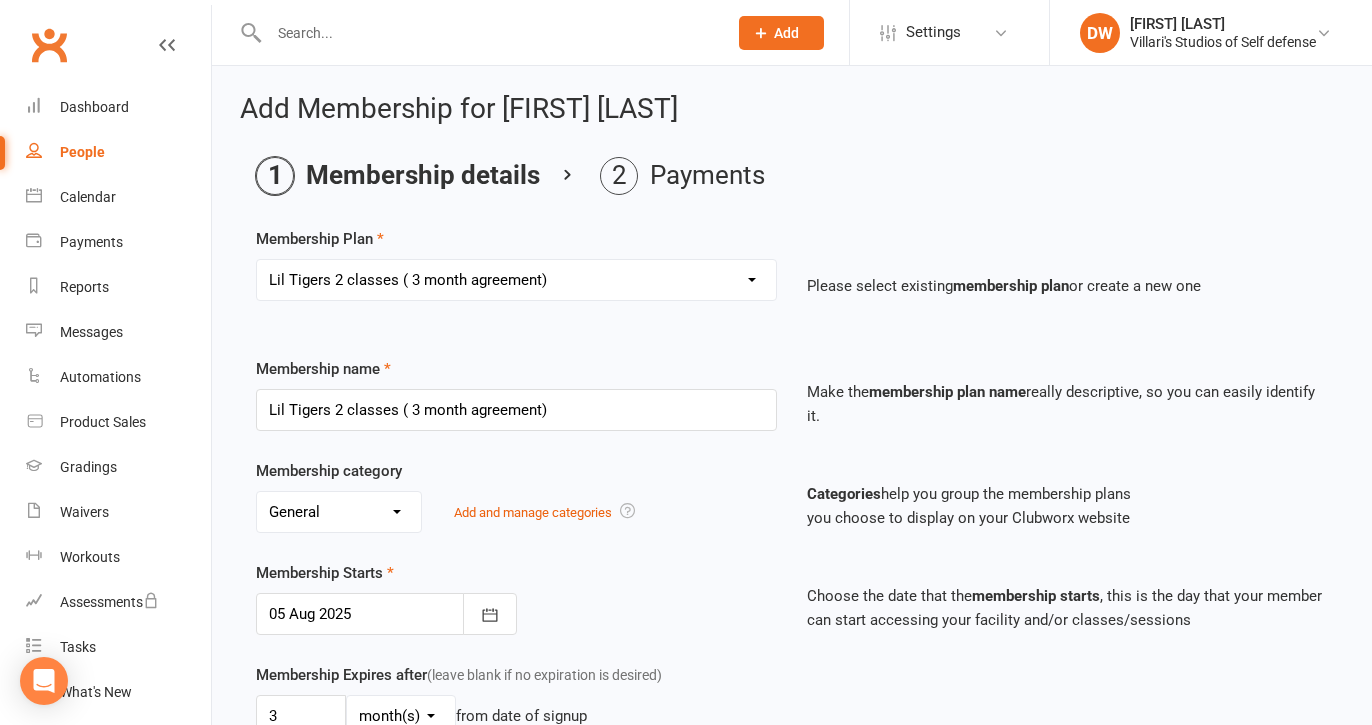 type on "2" 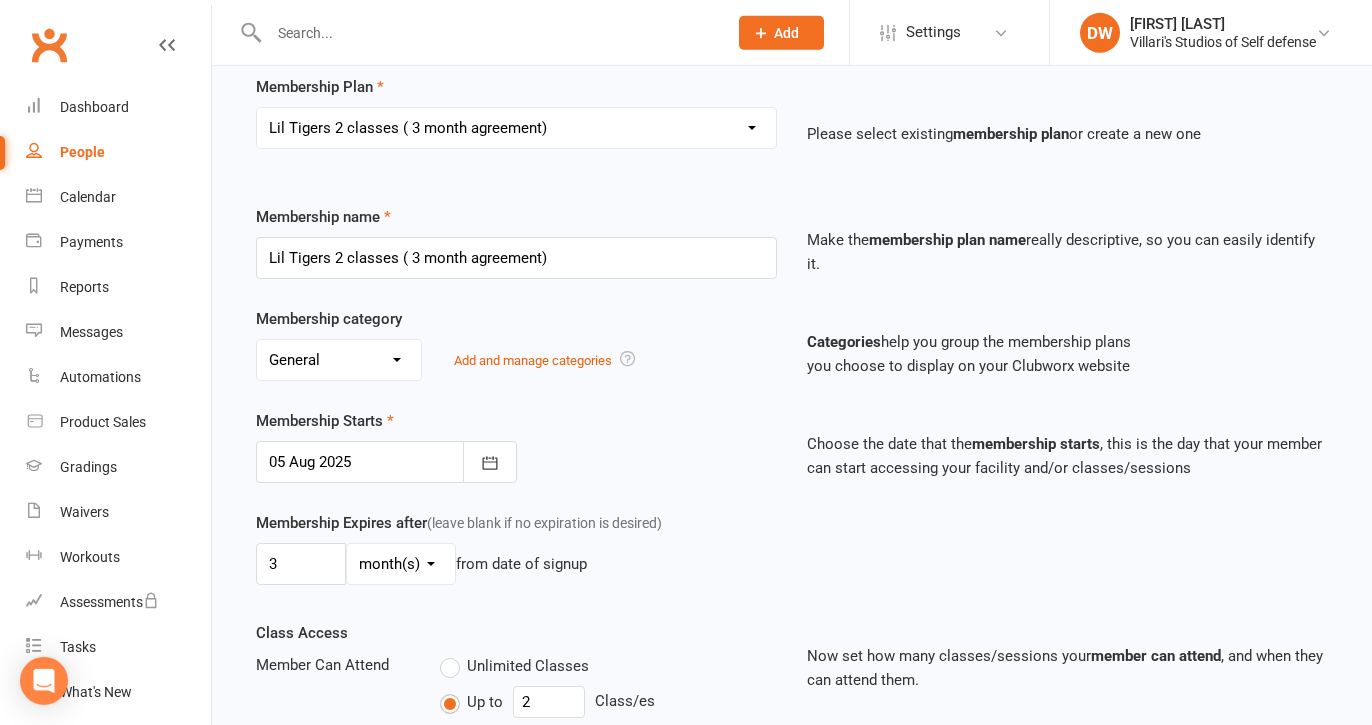 scroll, scrollTop: 153, scrollLeft: 0, axis: vertical 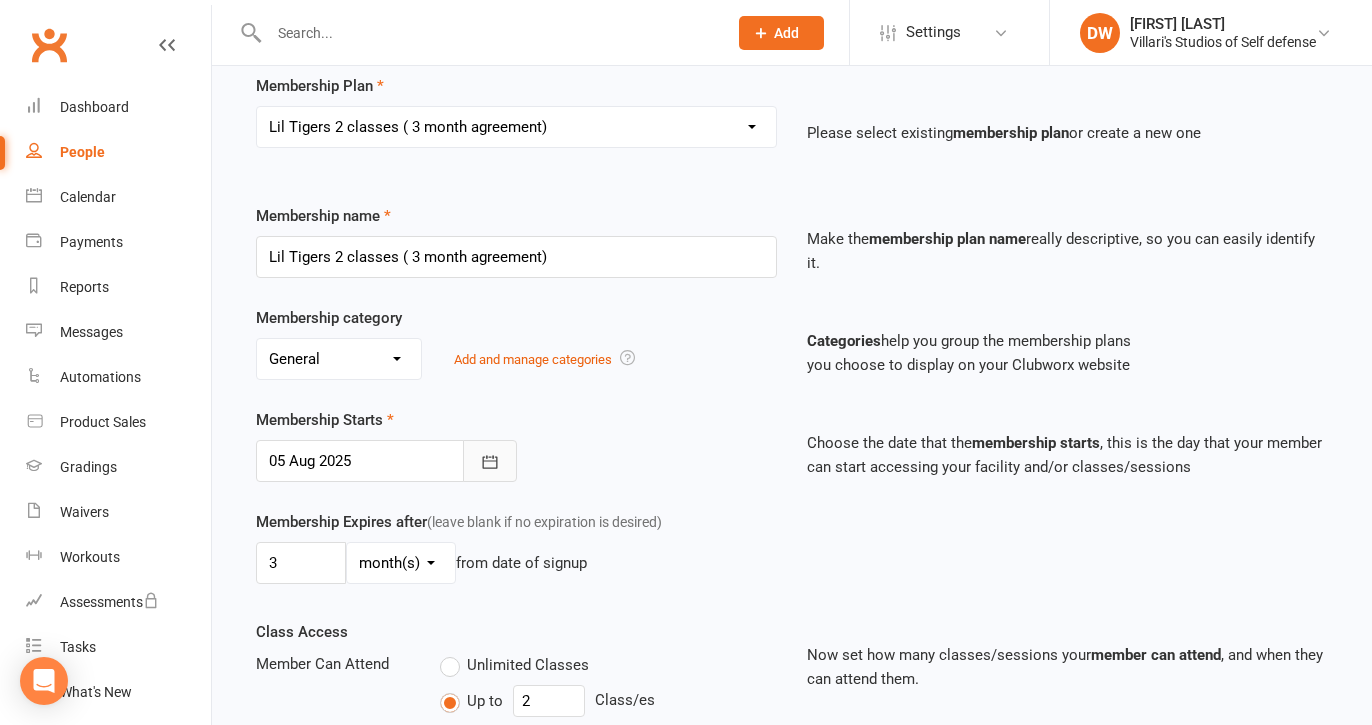 click 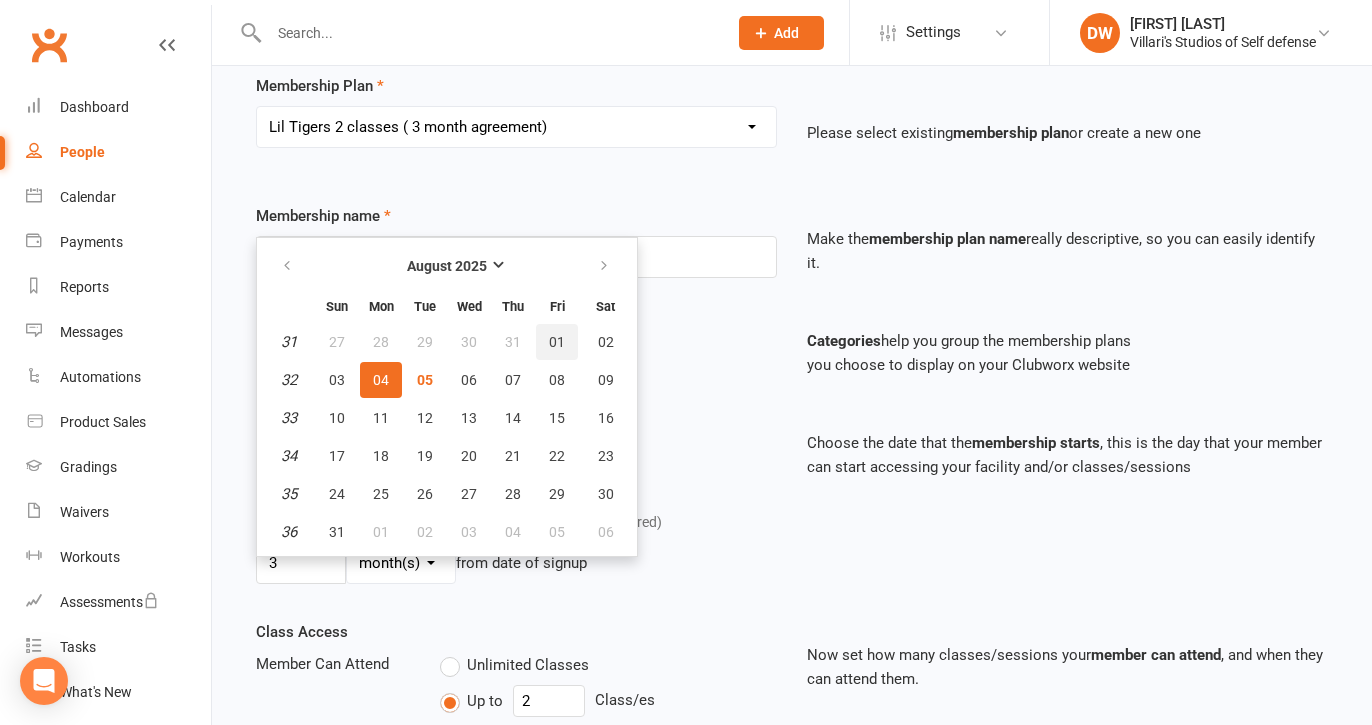 click on "01" at bounding box center (557, 342) 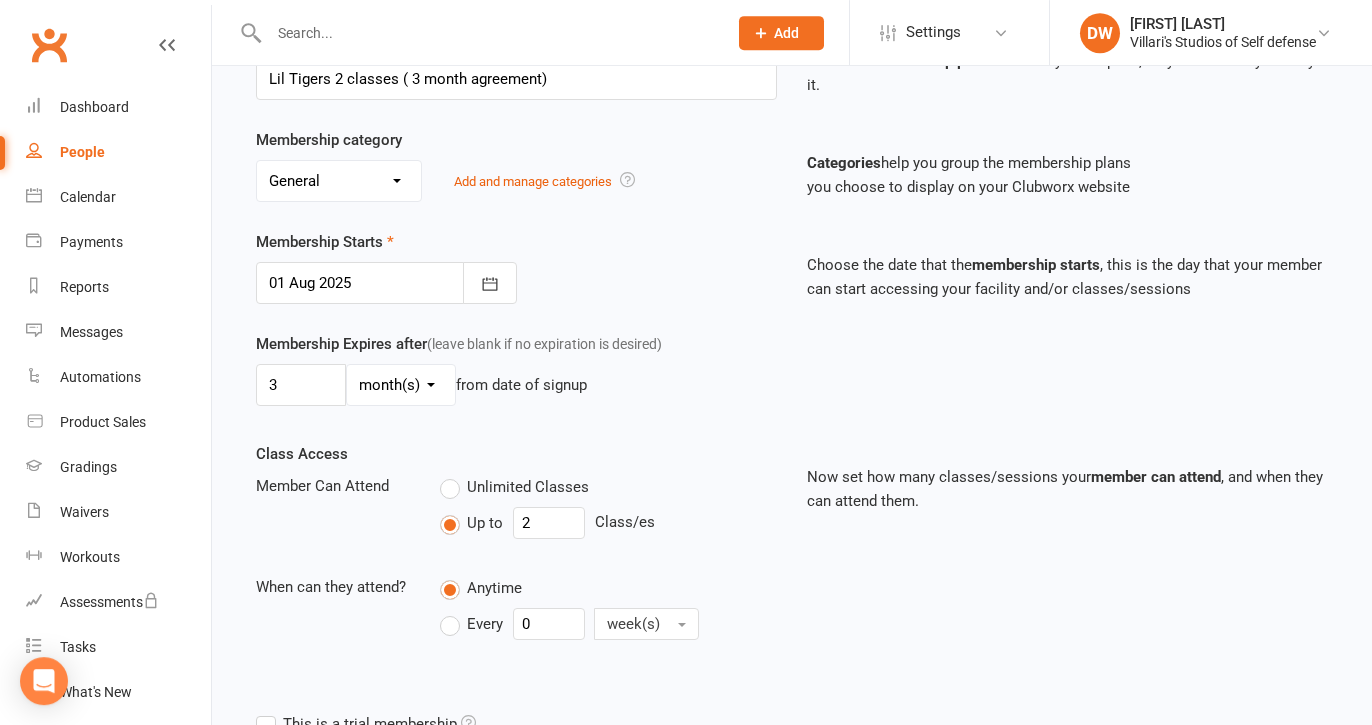 scroll, scrollTop: 560, scrollLeft: 0, axis: vertical 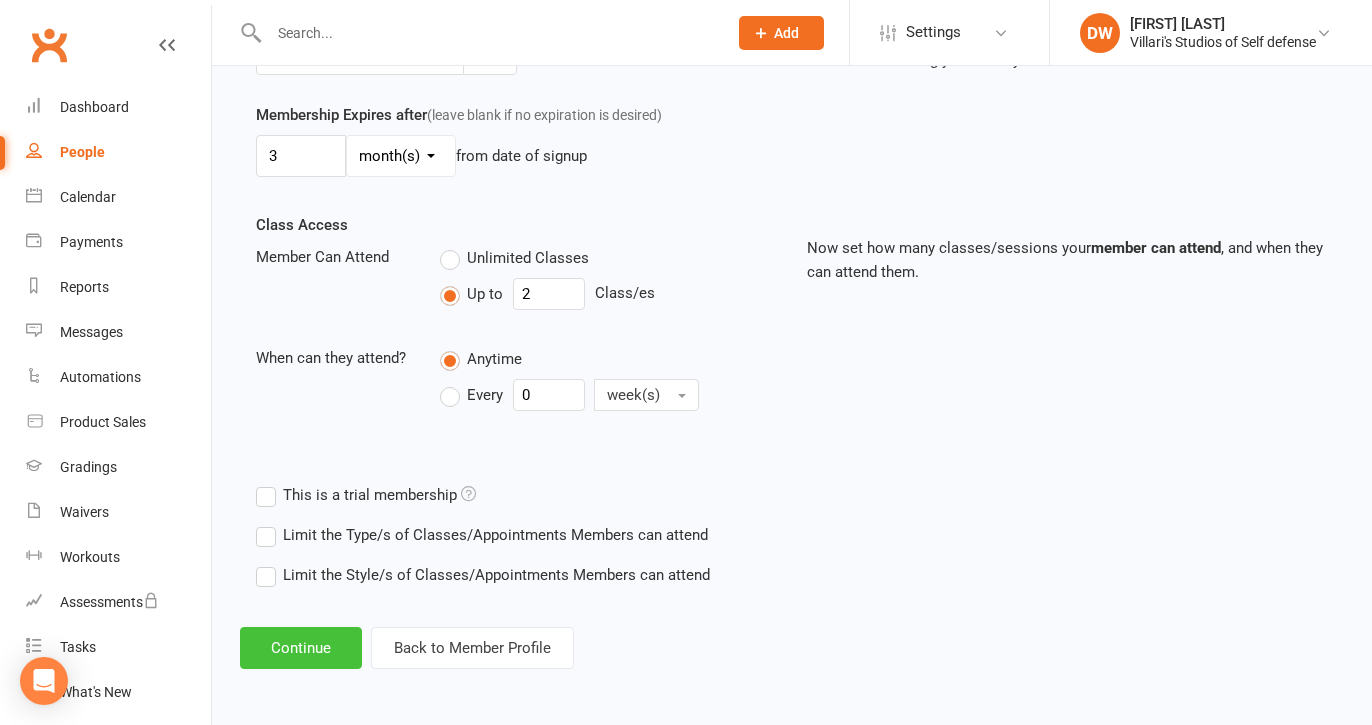 click on "Continue" at bounding box center (301, 648) 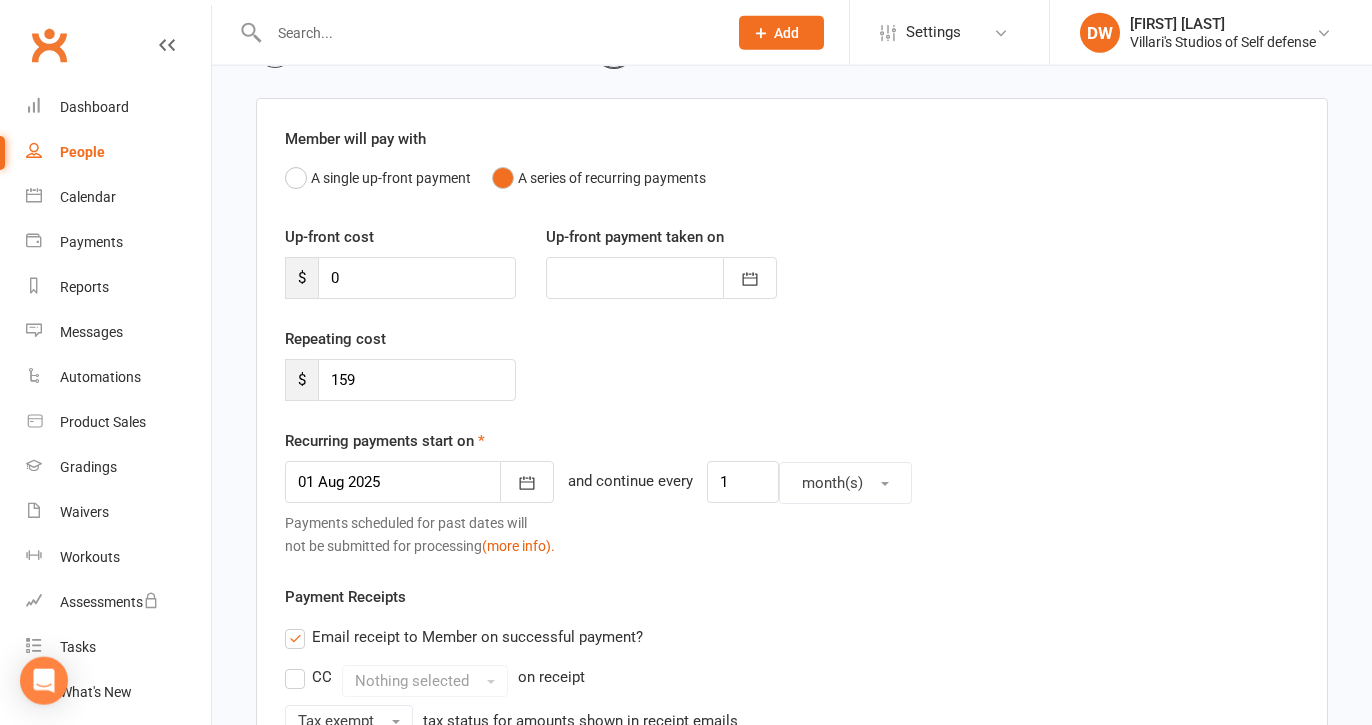 scroll, scrollTop: 128, scrollLeft: 0, axis: vertical 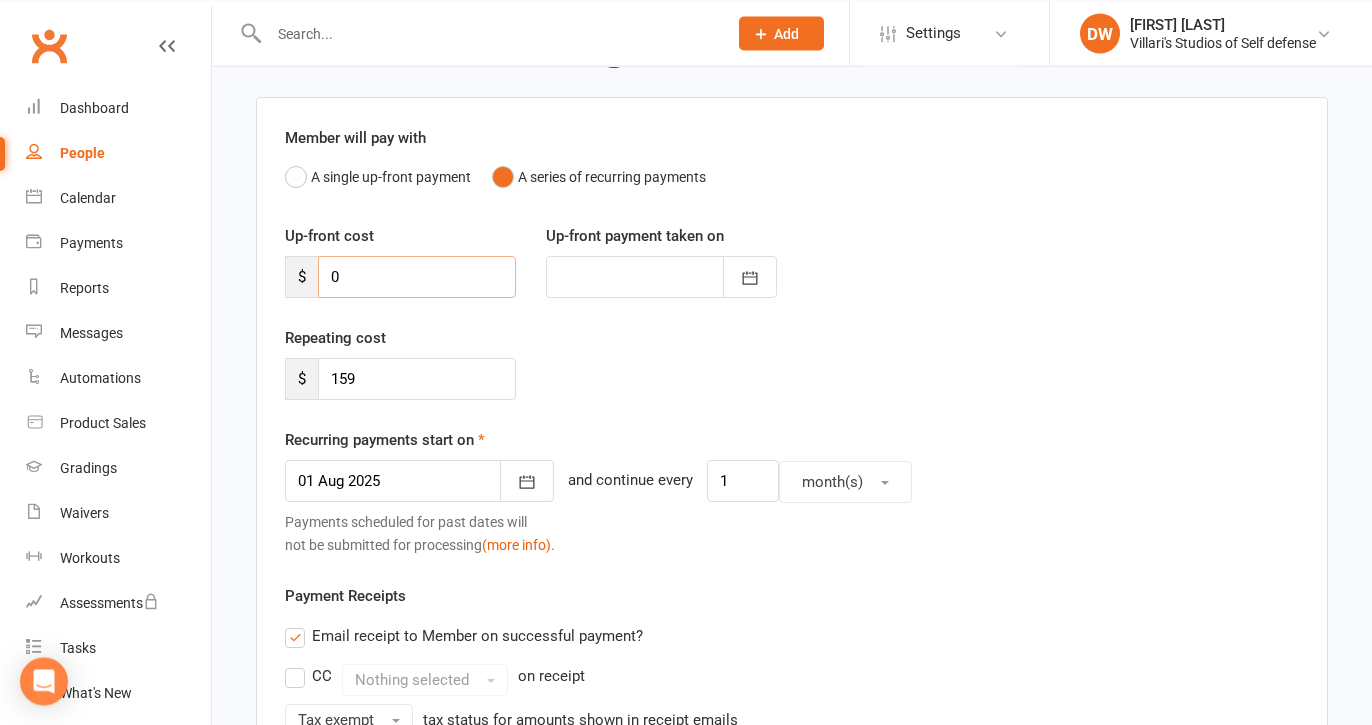 drag, startPoint x: 328, startPoint y: 275, endPoint x: 386, endPoint y: 286, distance: 59.03389 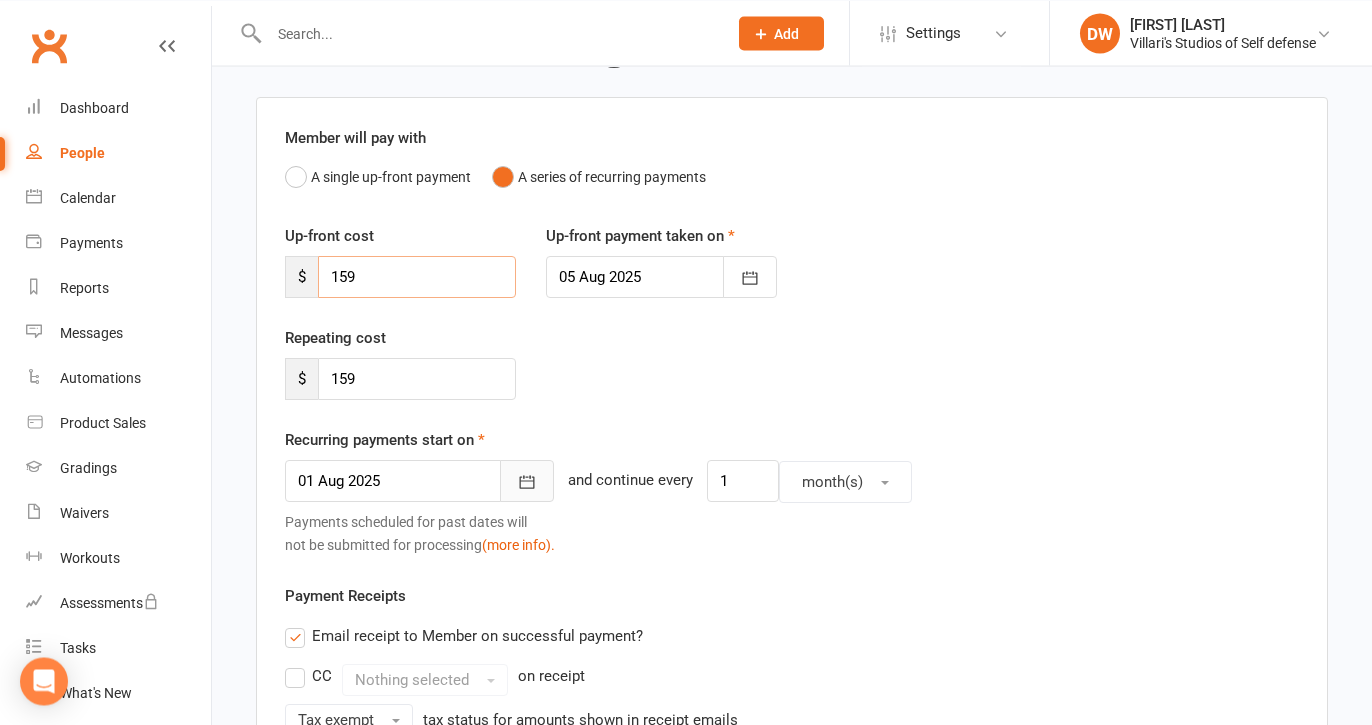 type on "159" 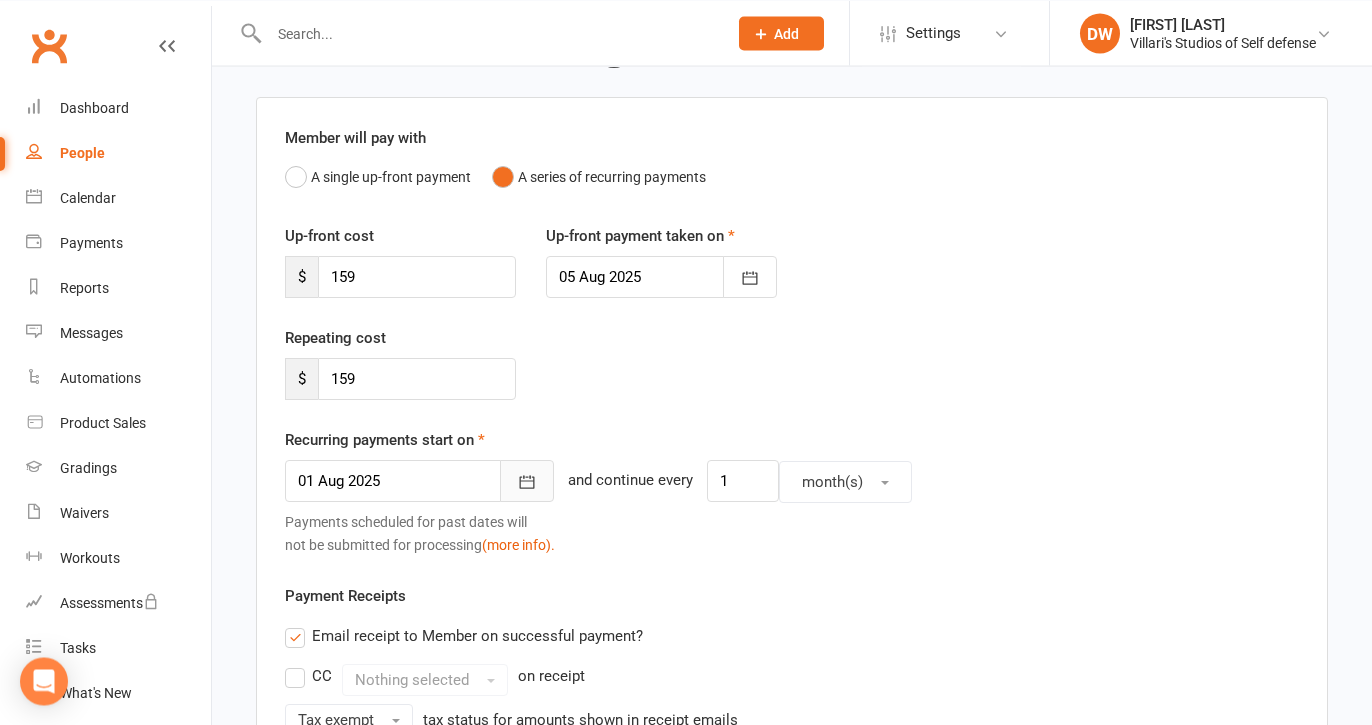 click 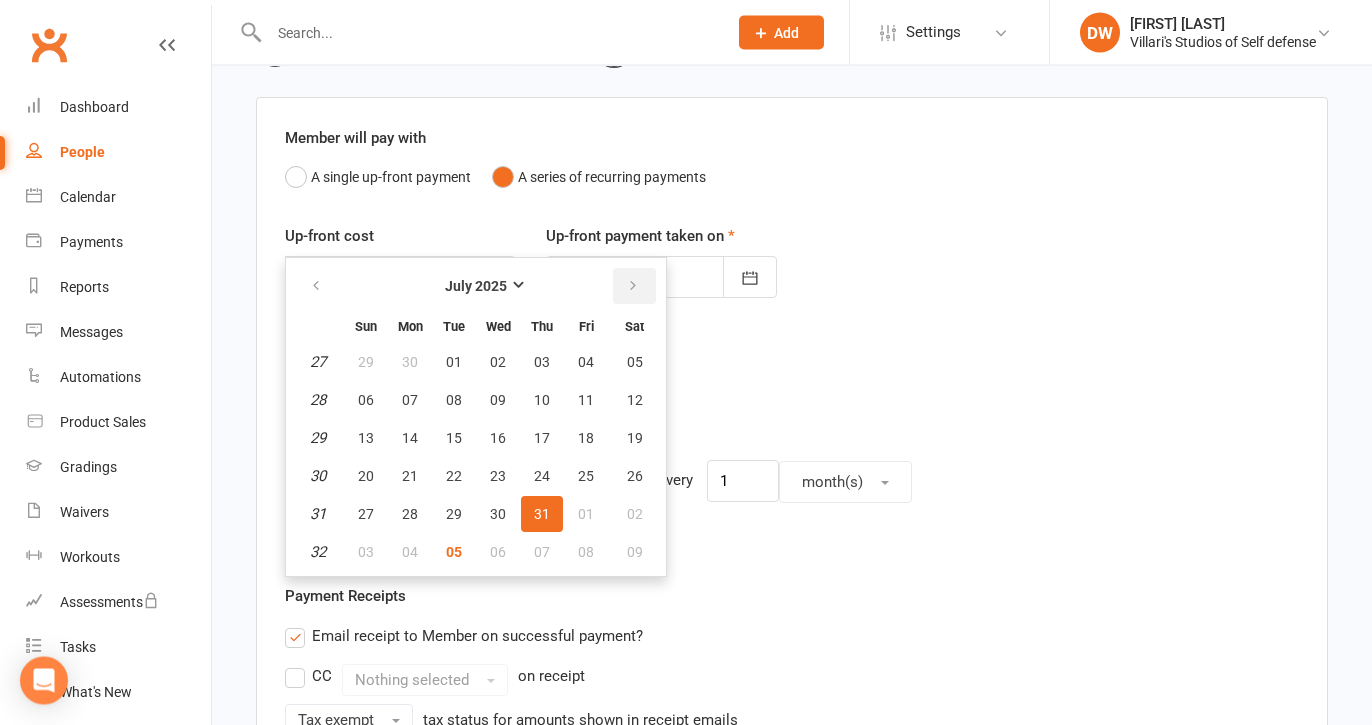 click at bounding box center [633, 287] 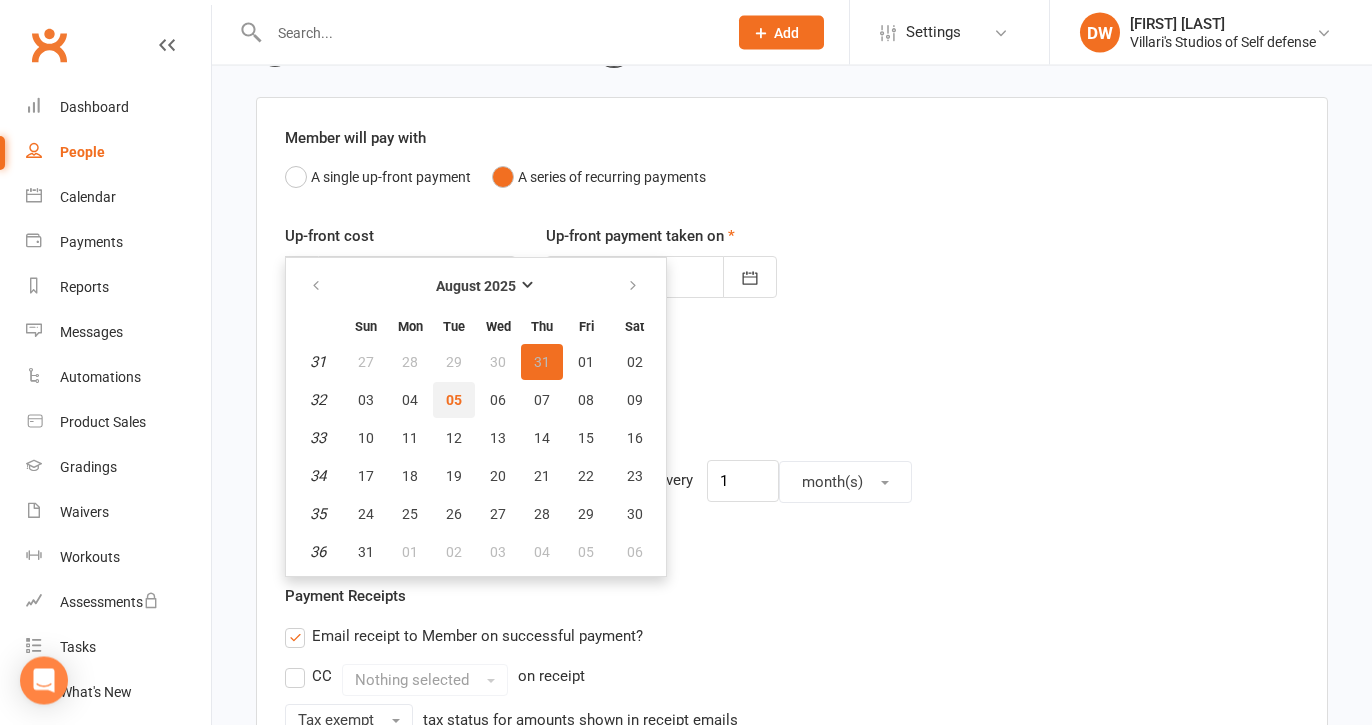 click on "05" at bounding box center [454, 401] 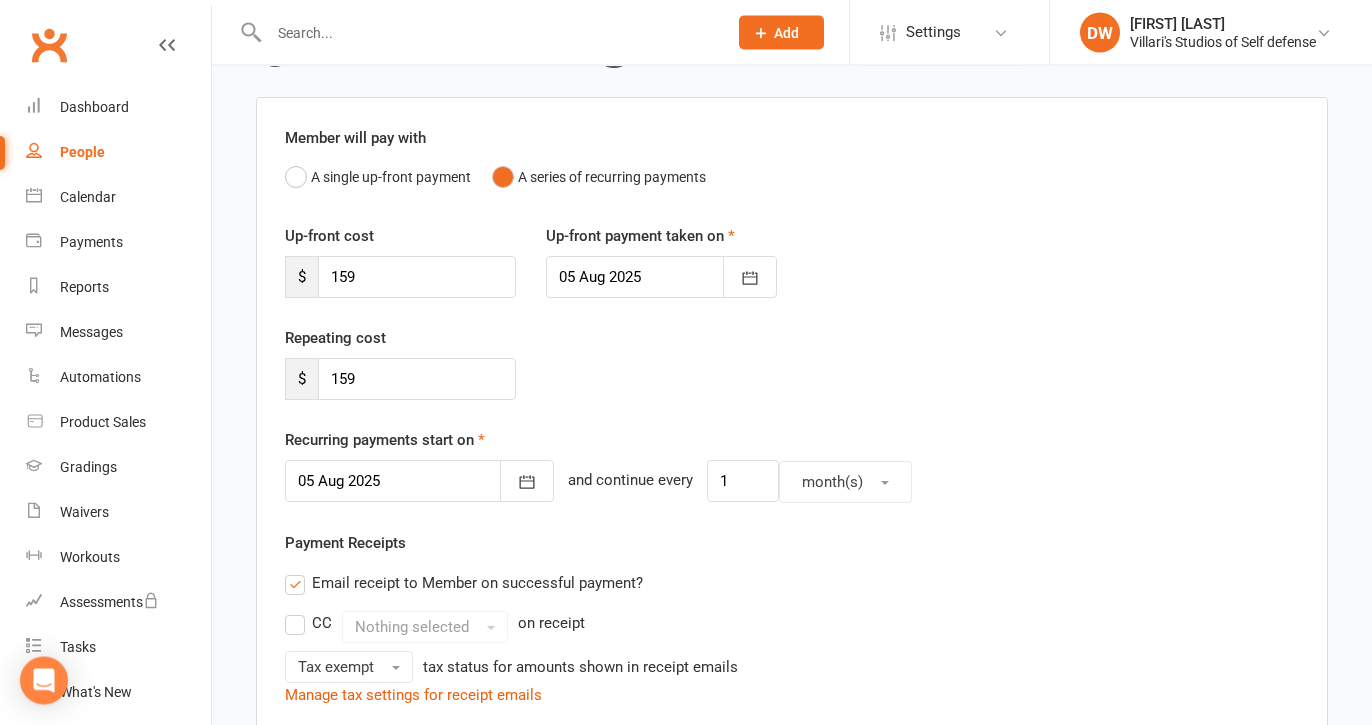 scroll, scrollTop: 230, scrollLeft: 0, axis: vertical 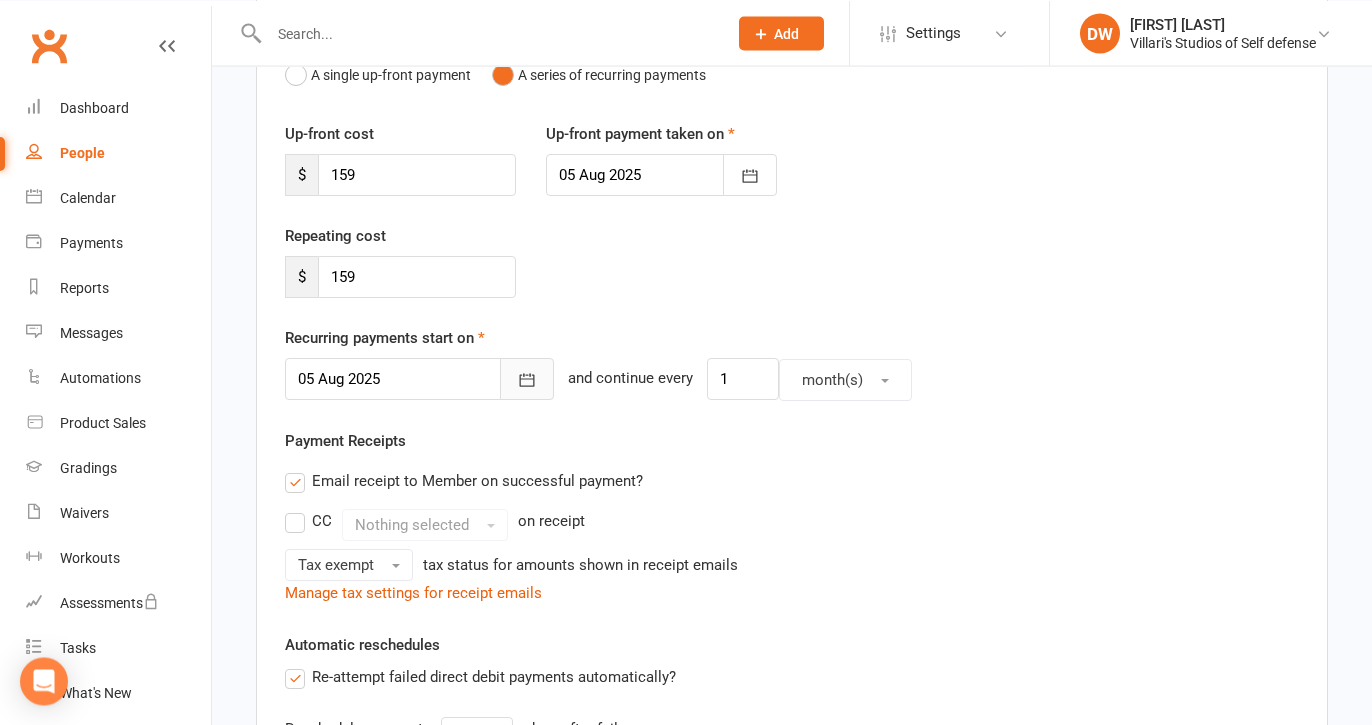 click 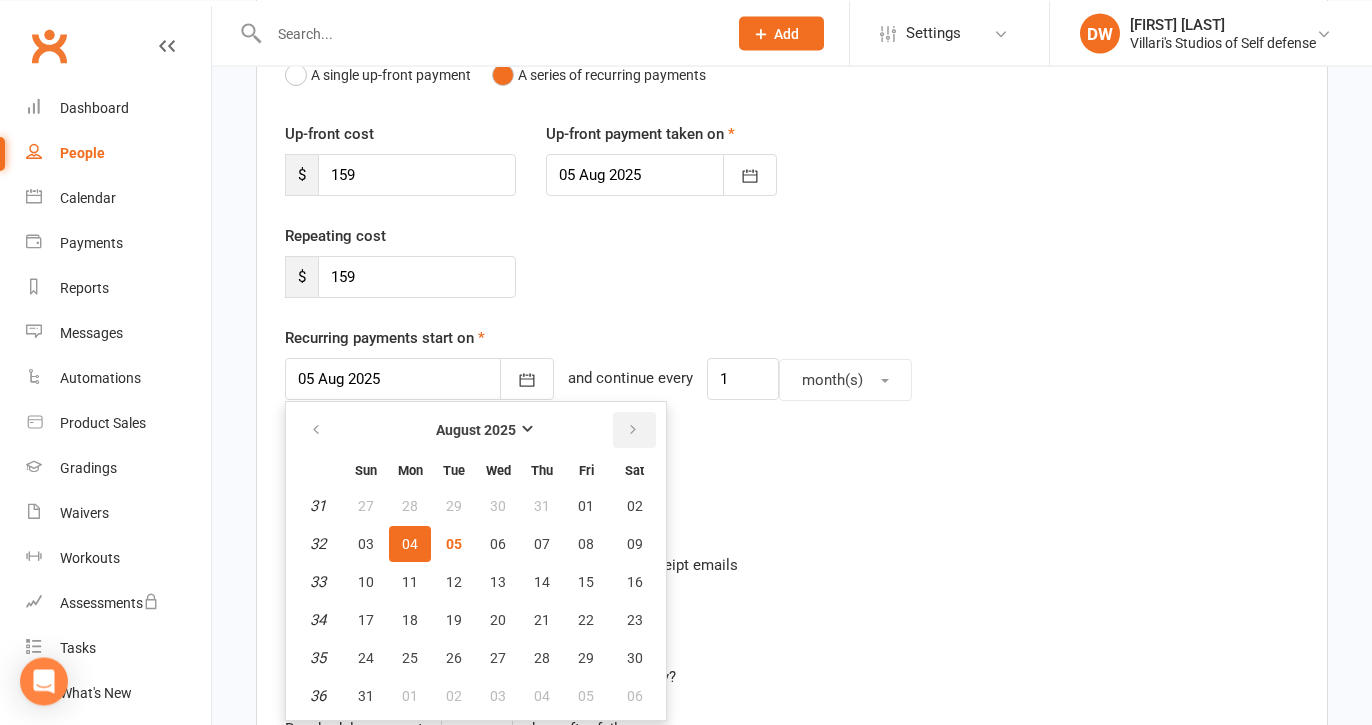 click at bounding box center (633, 430) 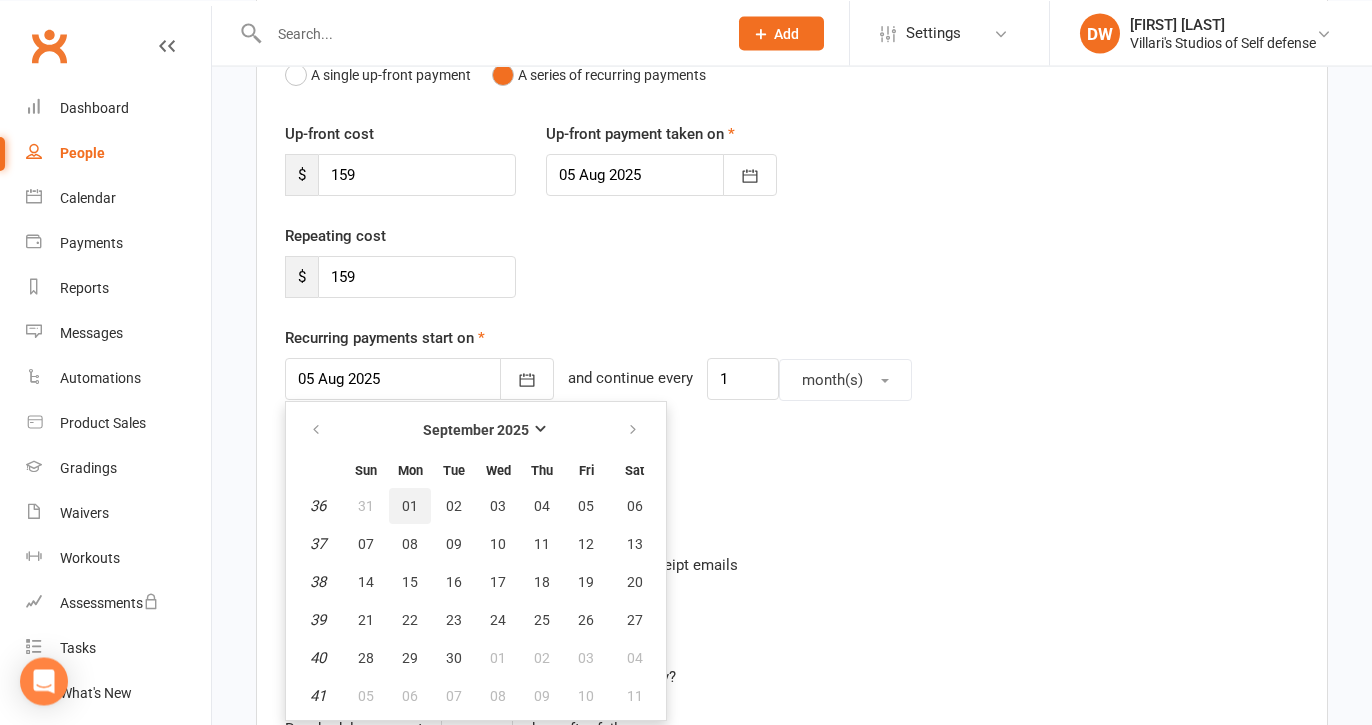 click on "01" at bounding box center (410, 506) 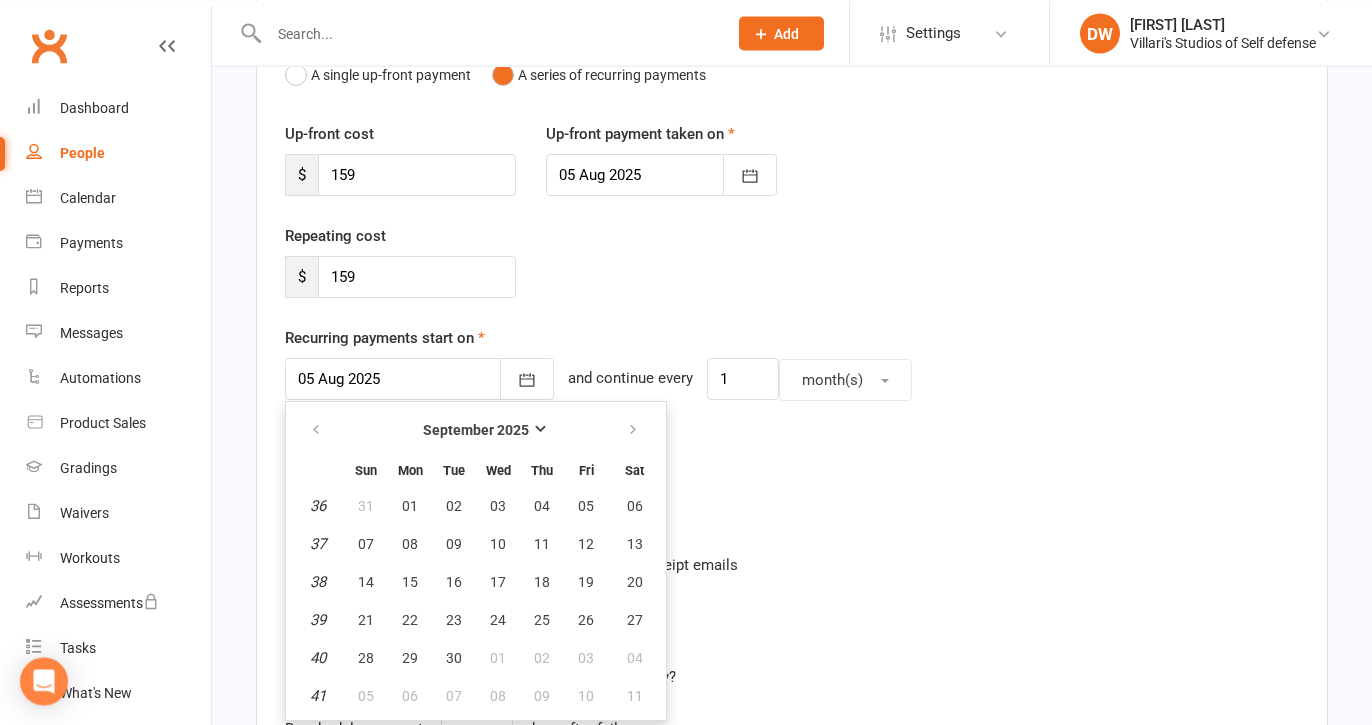 type on "01 Sep 2025" 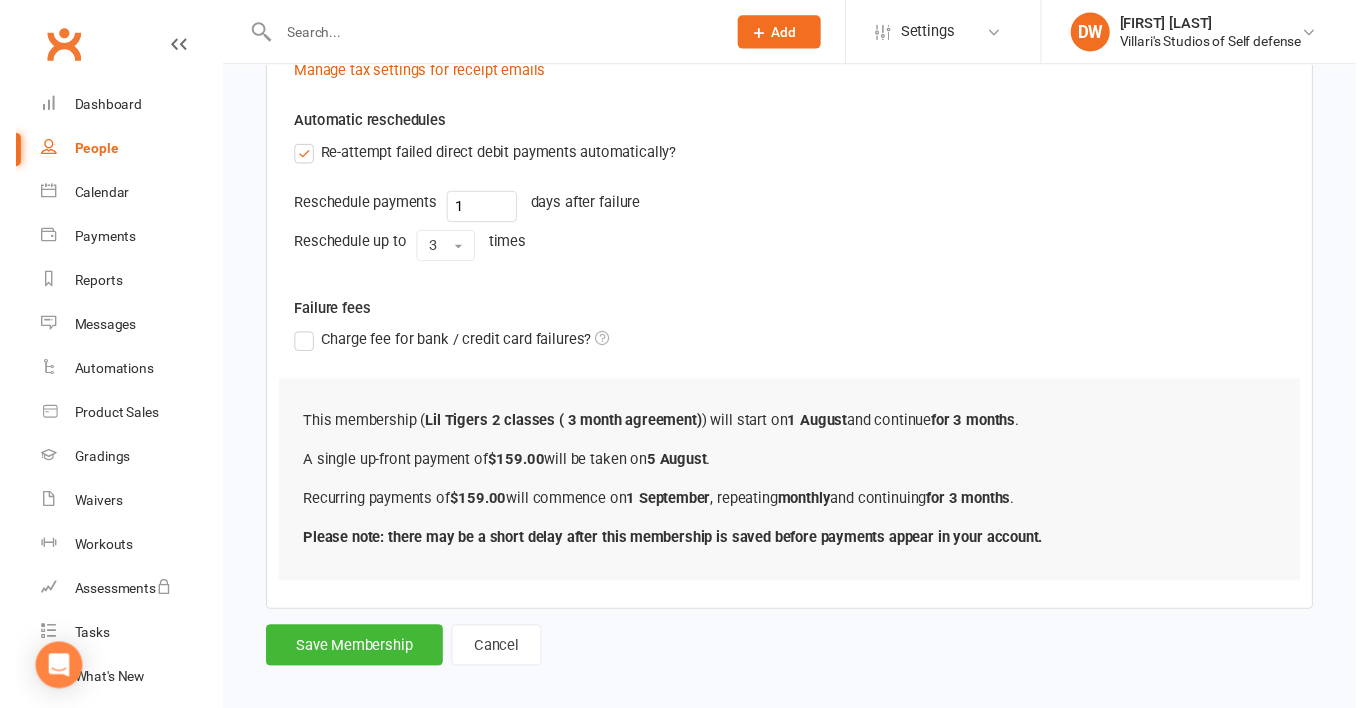scroll, scrollTop: 768, scrollLeft: 0, axis: vertical 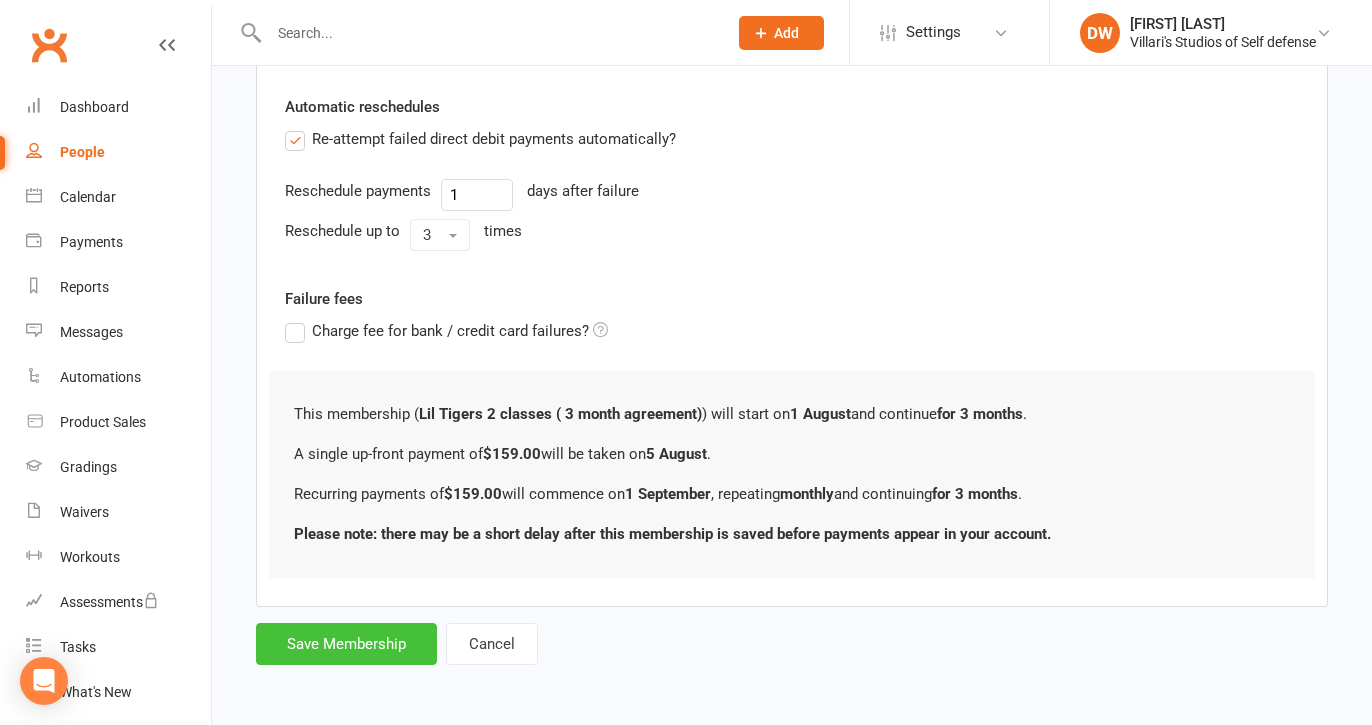 click on "Save Membership" at bounding box center [346, 644] 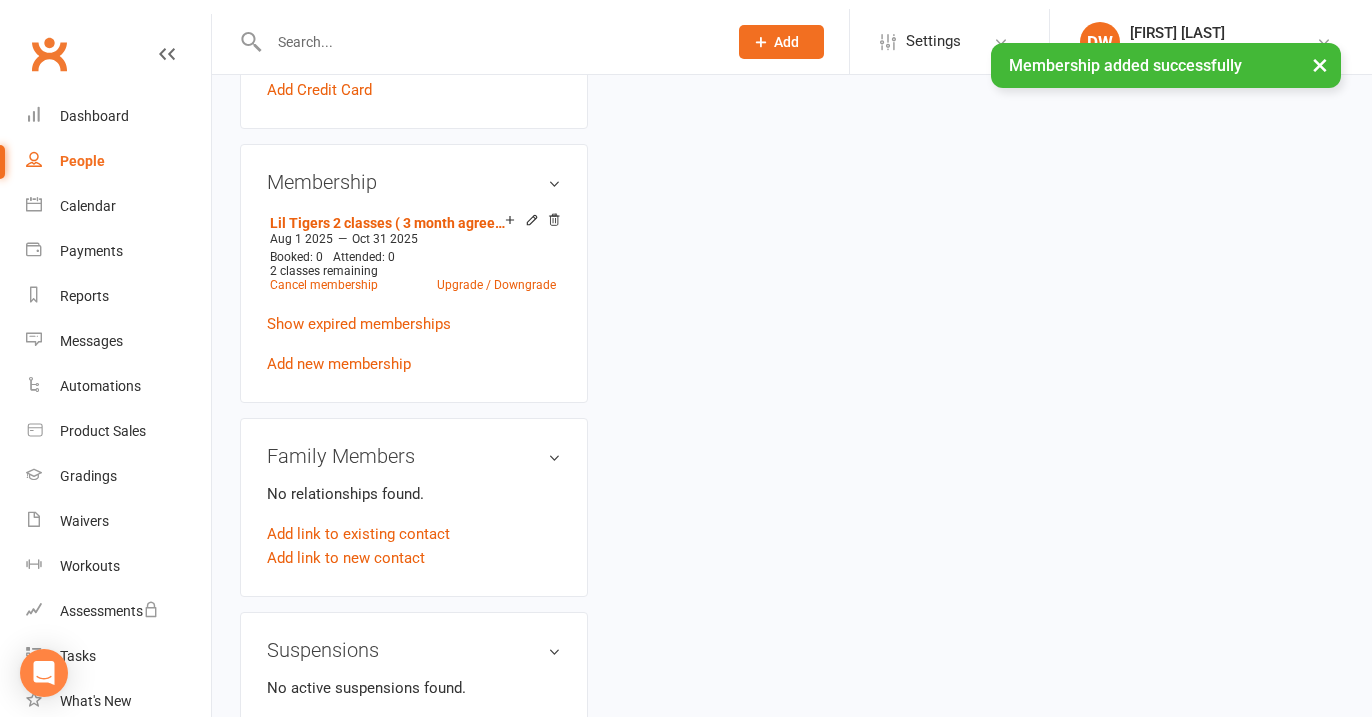 scroll, scrollTop: 0, scrollLeft: 0, axis: both 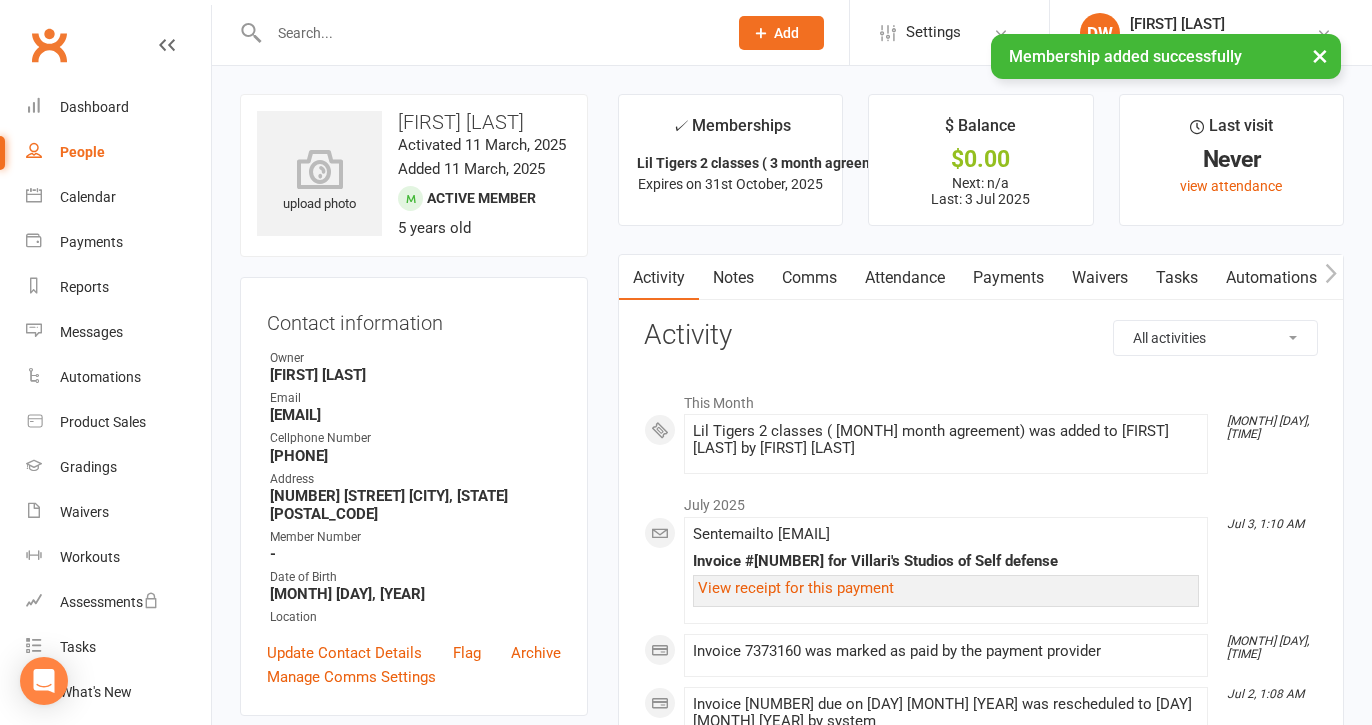 click at bounding box center (488, 33) 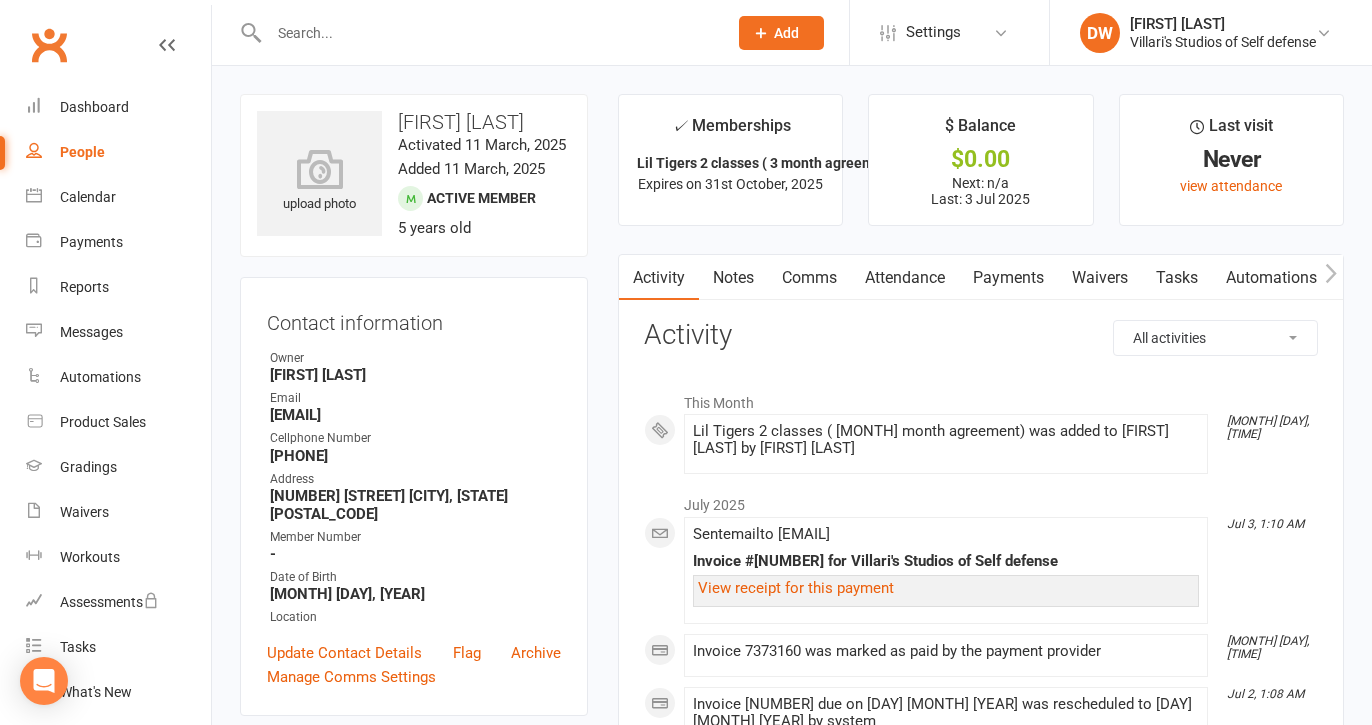 type on "t" 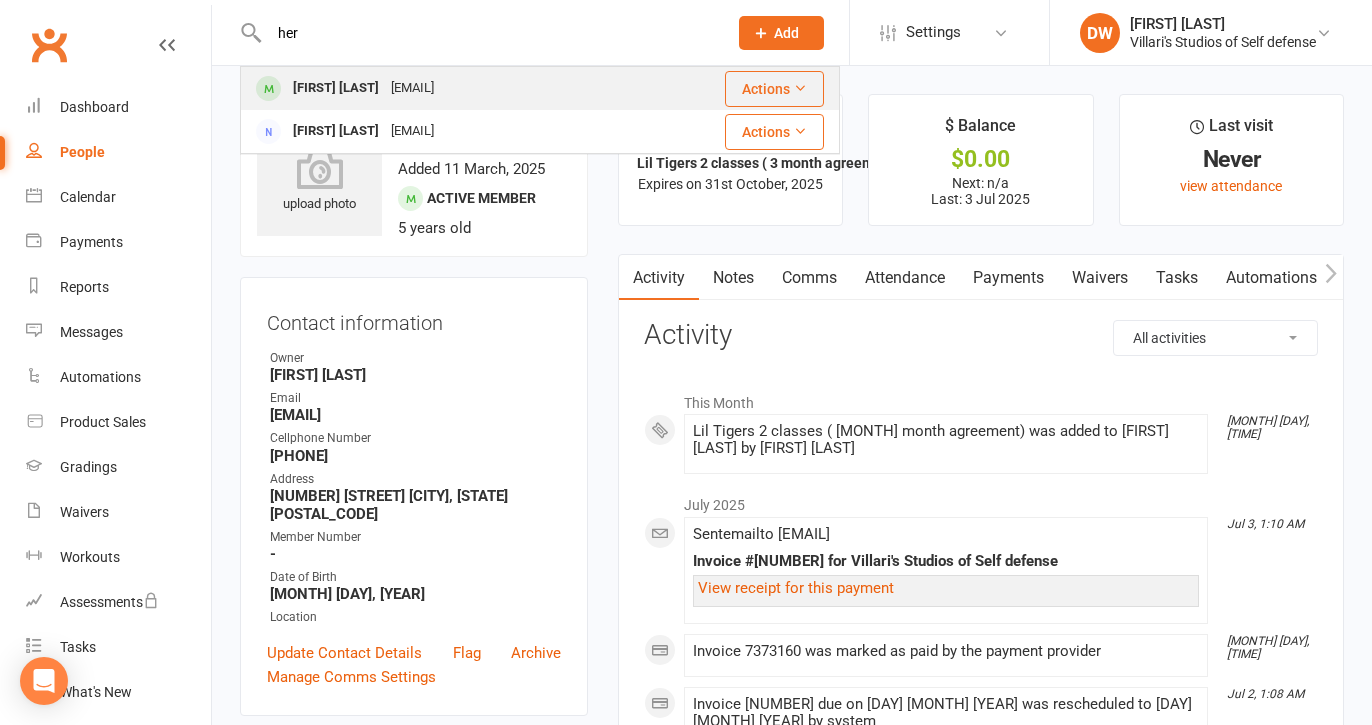 type on "her" 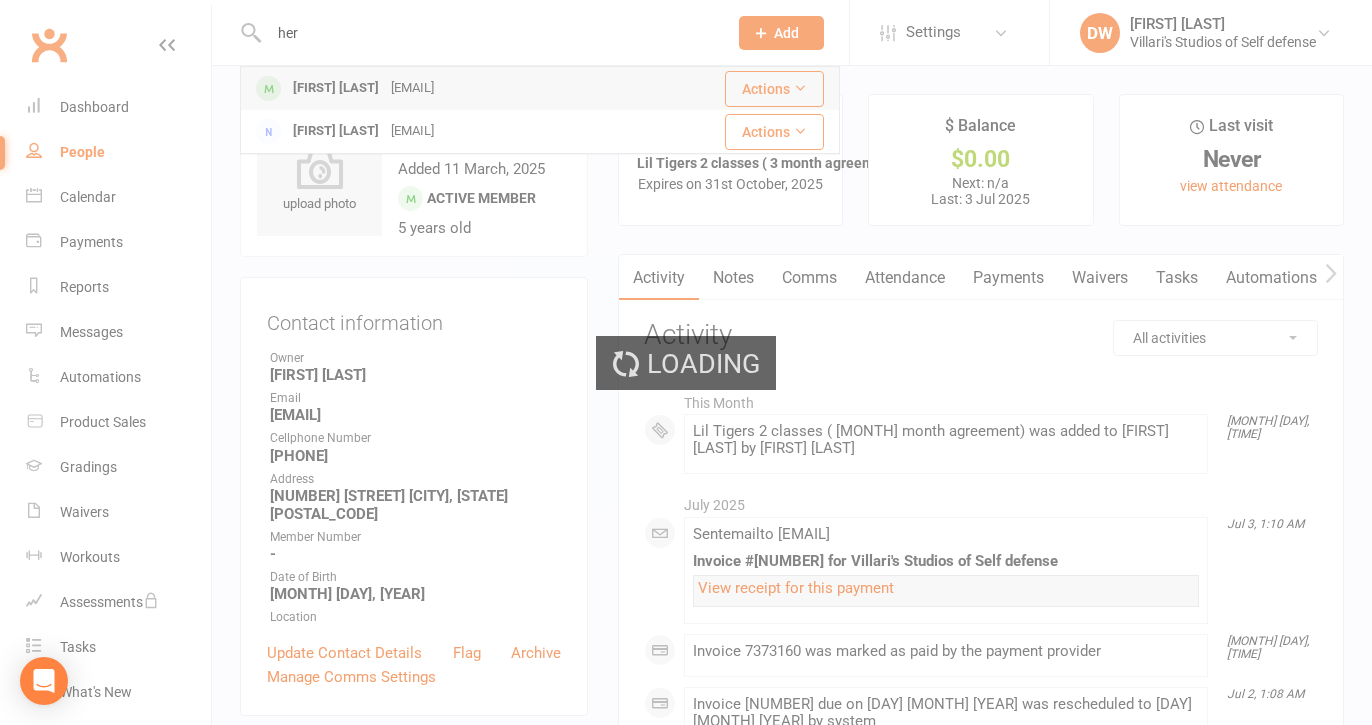 type 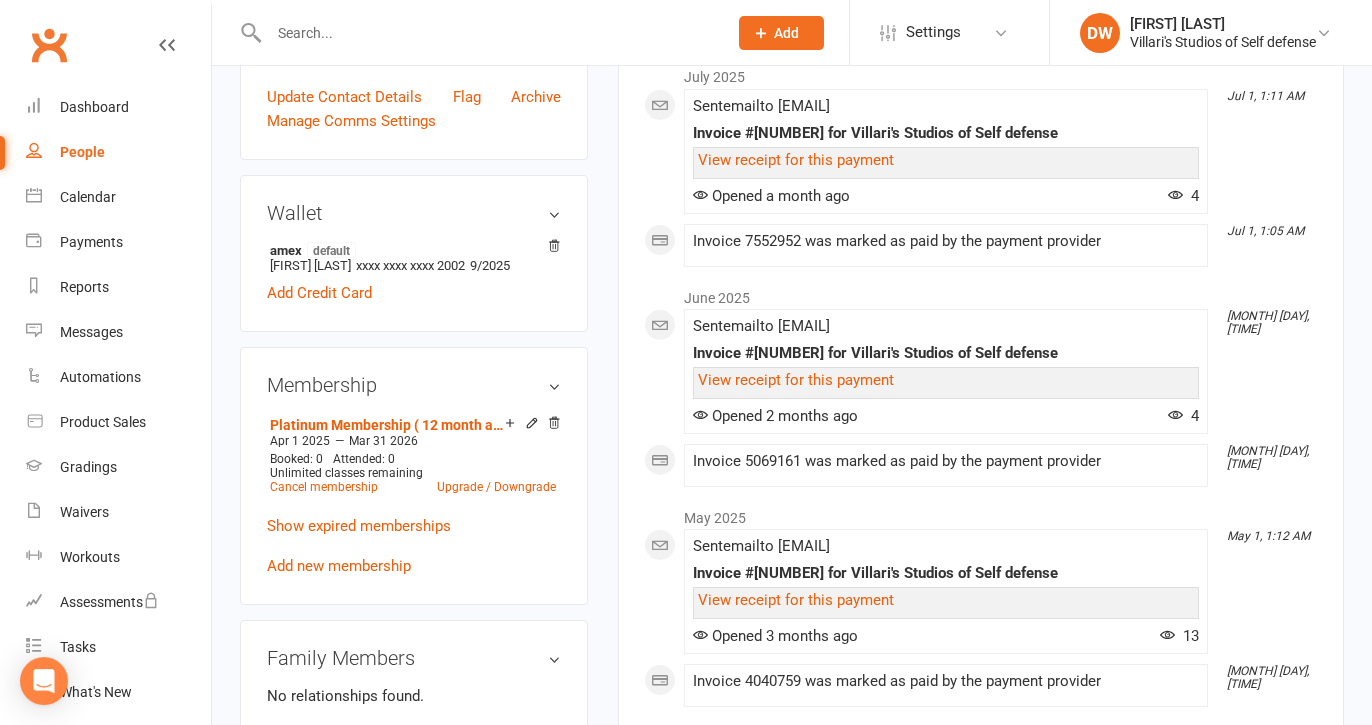 scroll, scrollTop: 587, scrollLeft: 0, axis: vertical 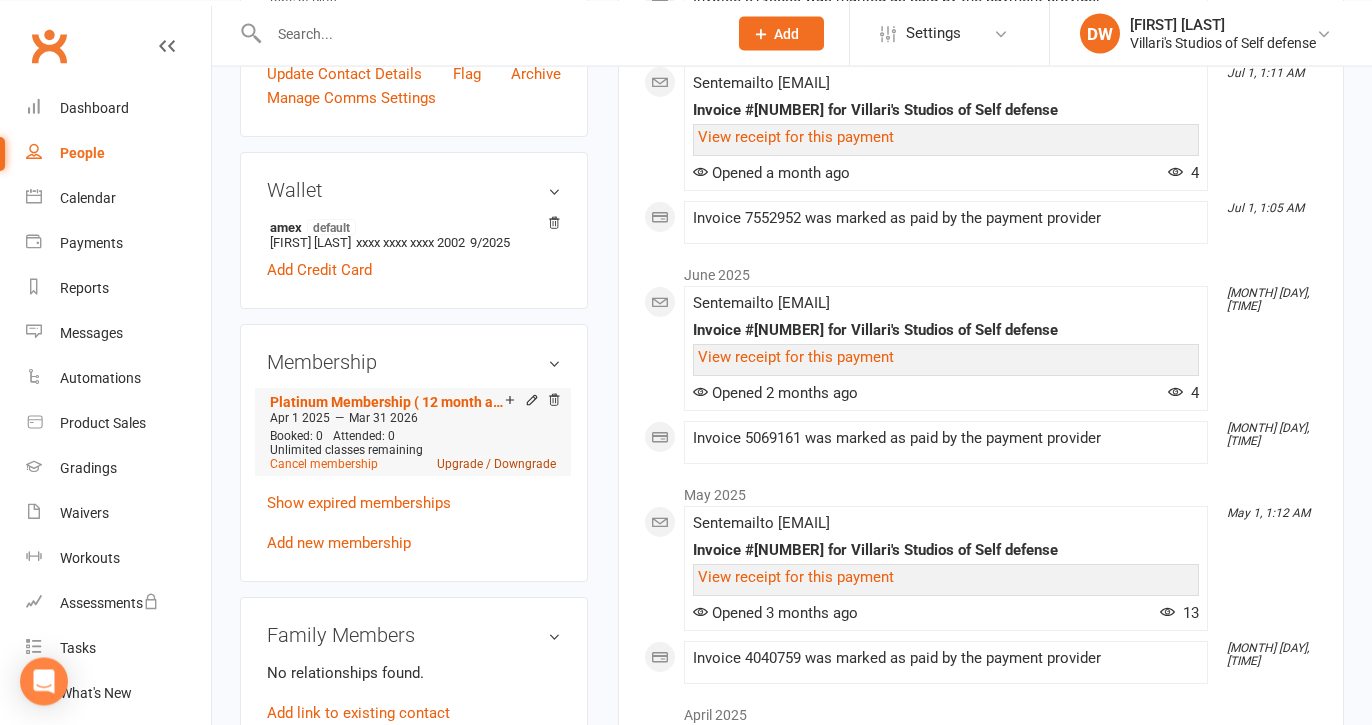 click on "Upgrade / Downgrade" at bounding box center (496, 464) 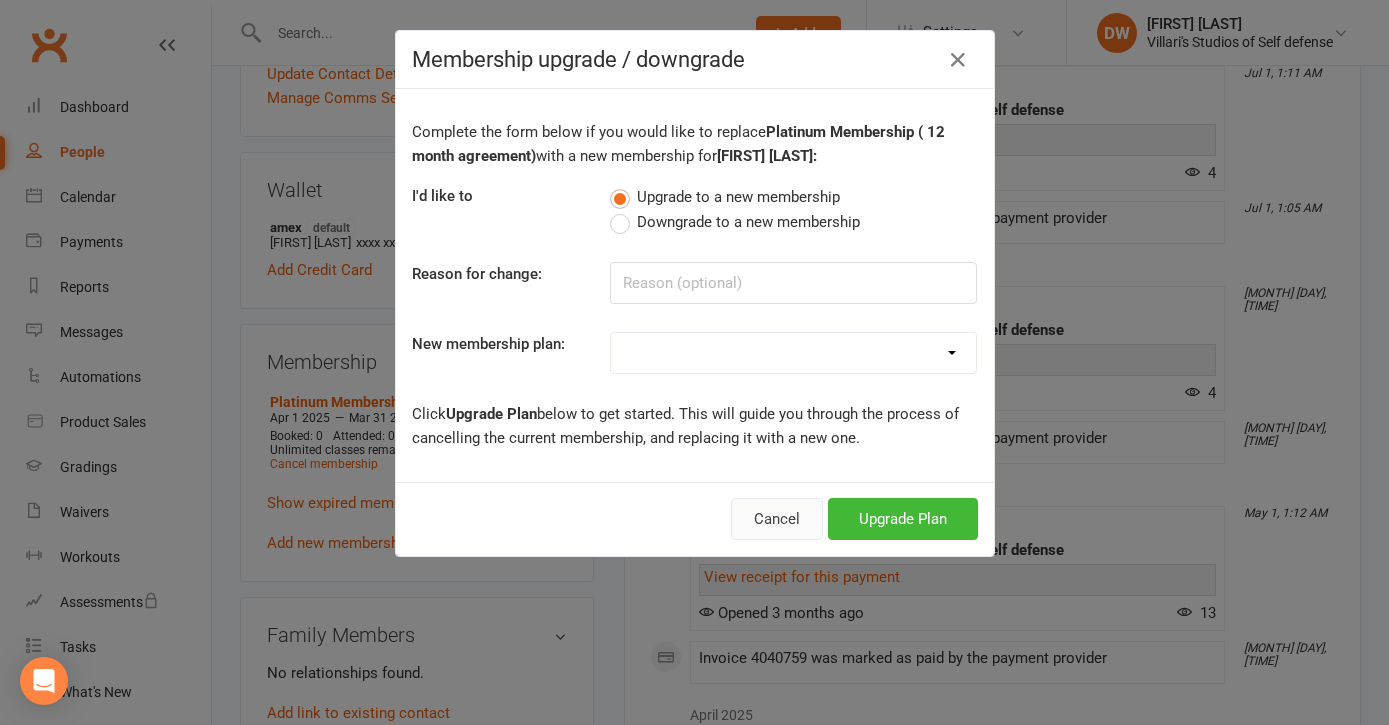 click on "Cancel" at bounding box center [777, 519] 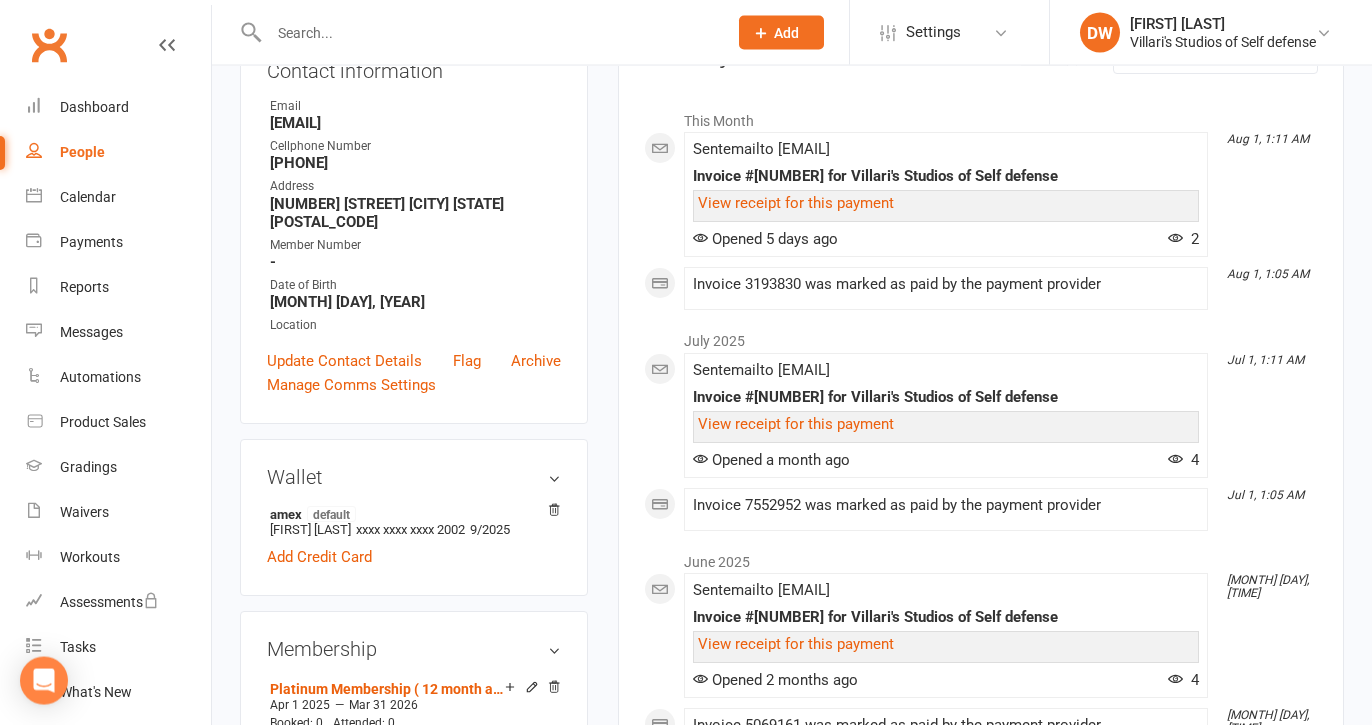 scroll, scrollTop: 153, scrollLeft: 0, axis: vertical 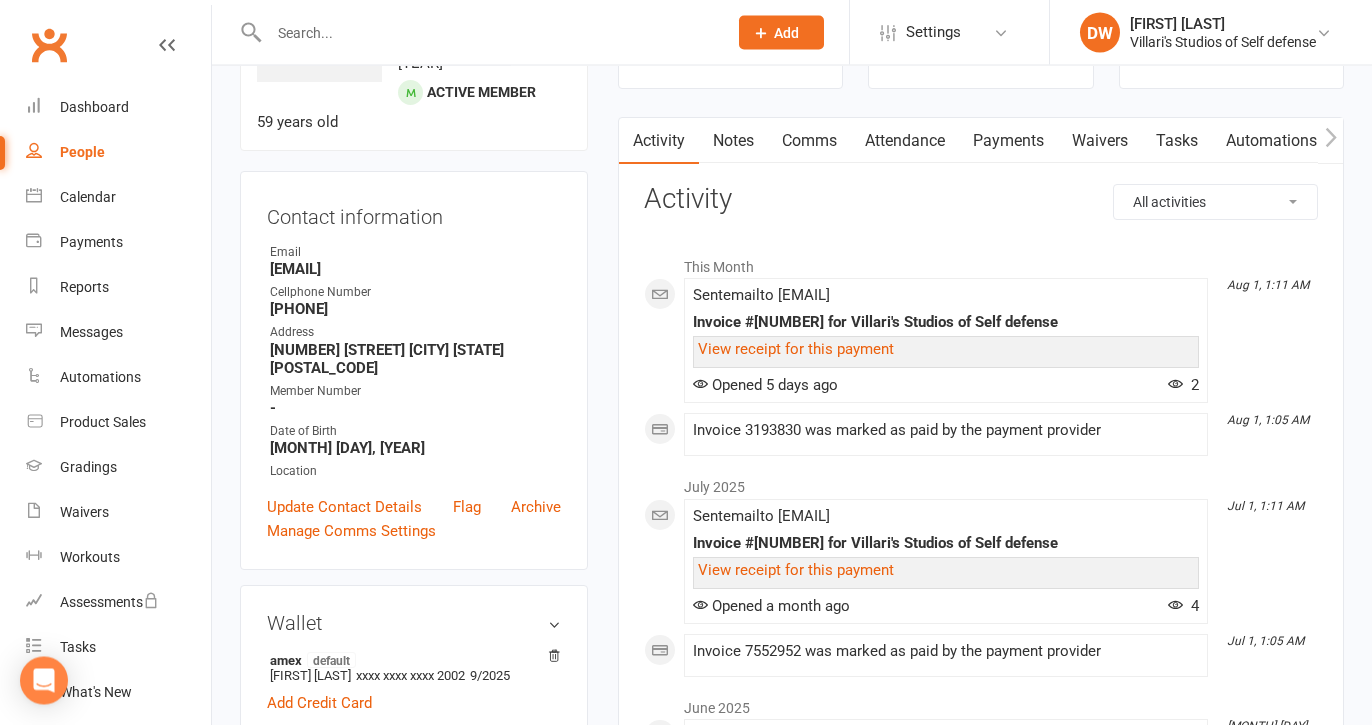 click on "Payments" at bounding box center [1008, 142] 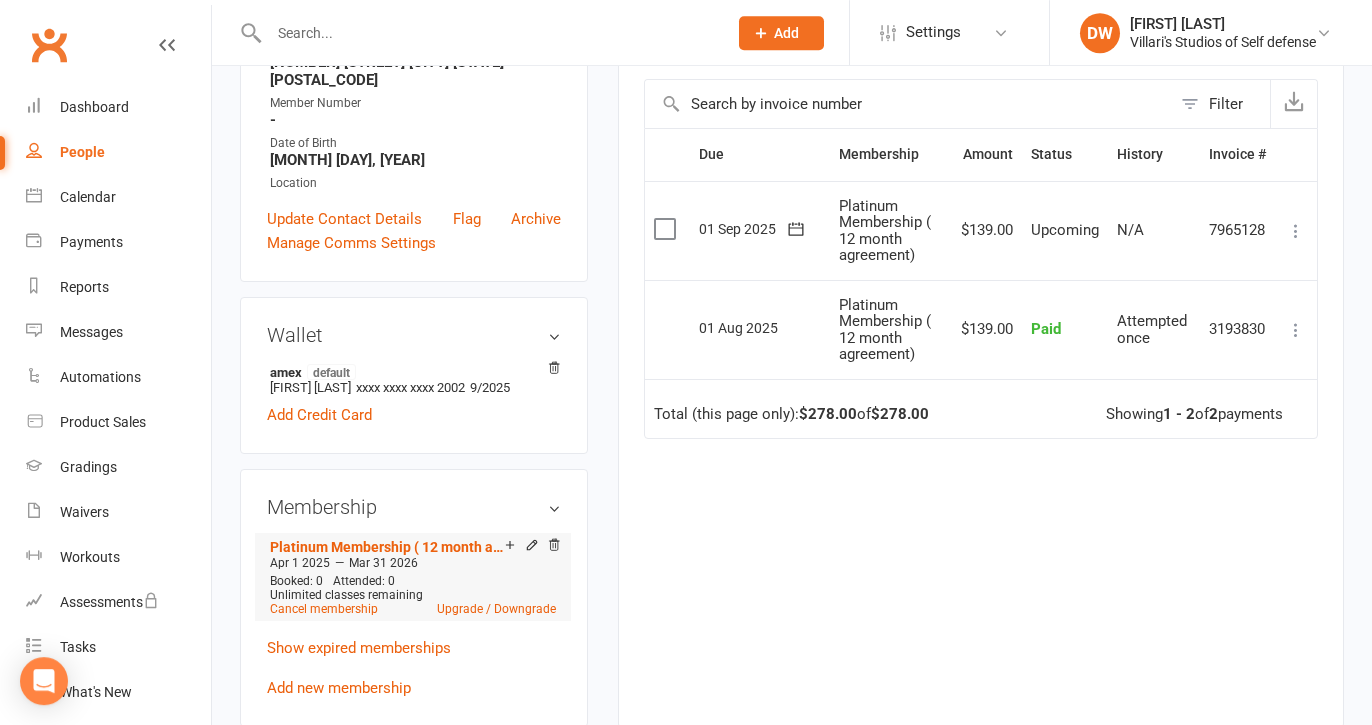 scroll, scrollTop: 536, scrollLeft: 0, axis: vertical 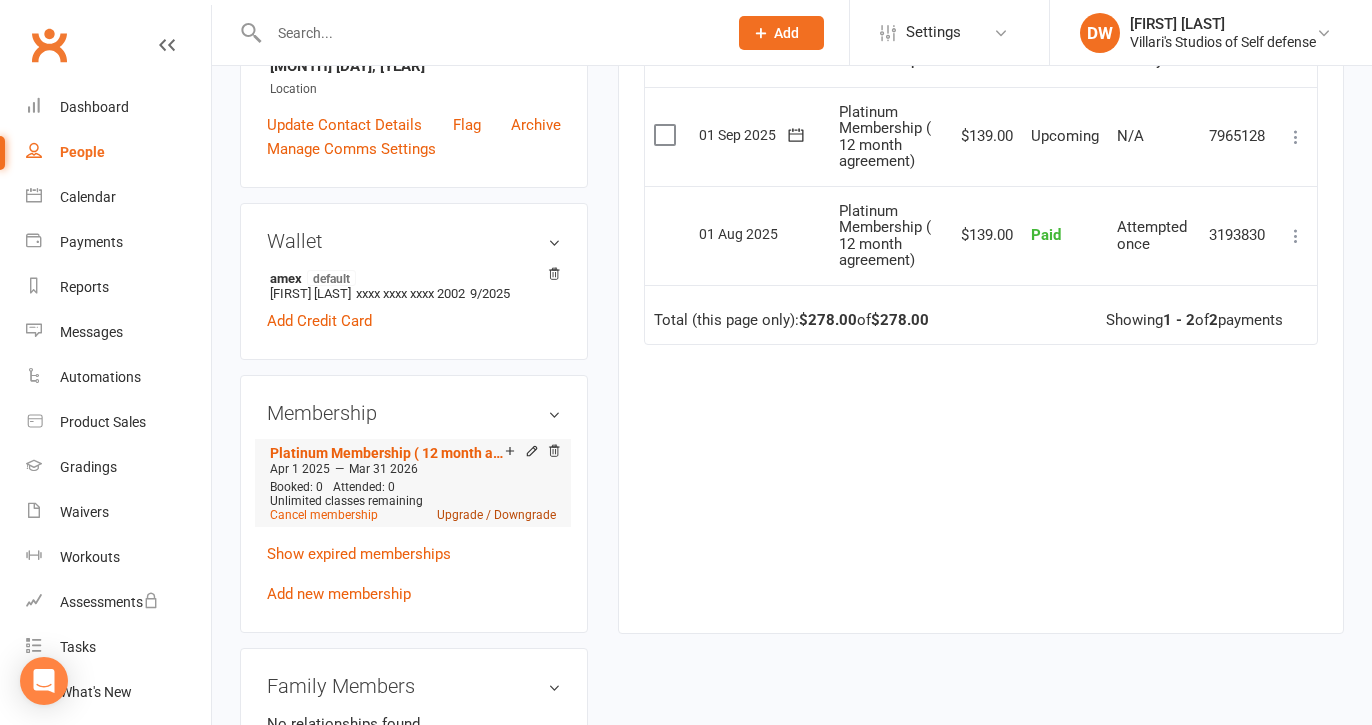click on "Upgrade / Downgrade" at bounding box center (496, 515) 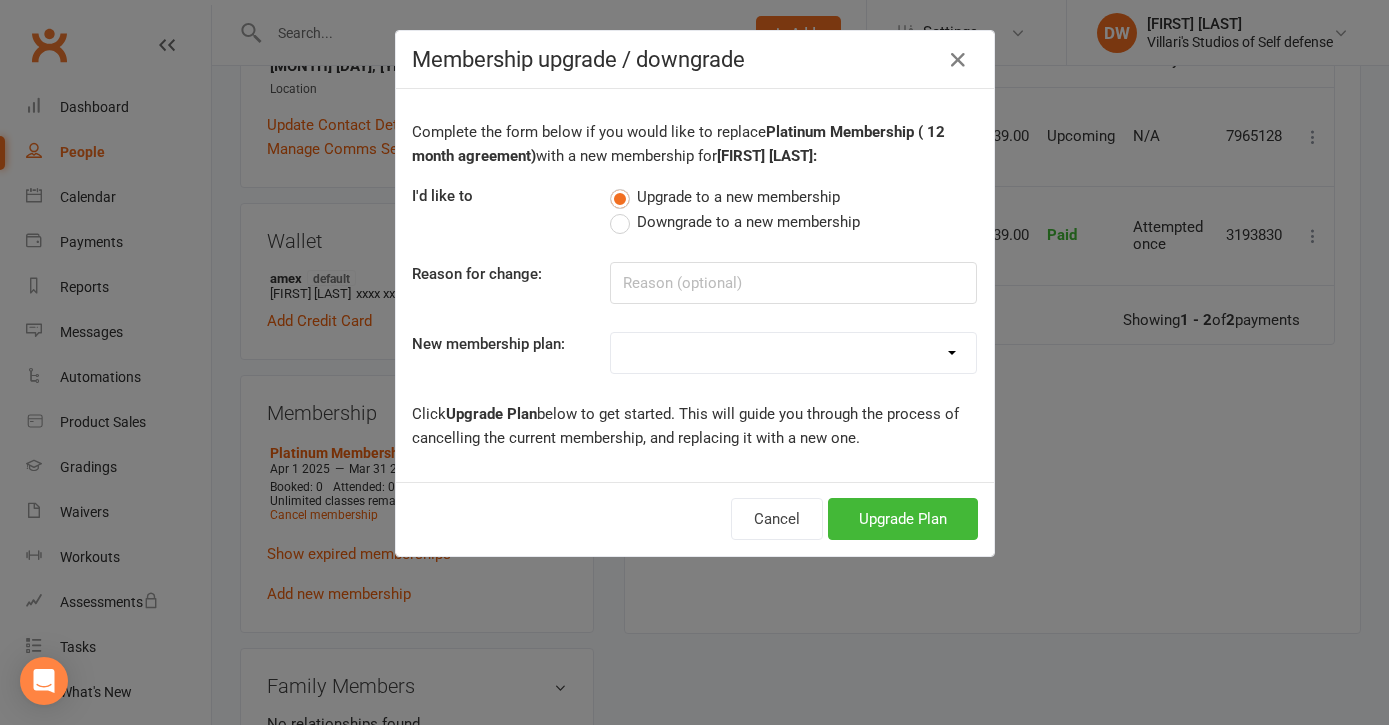 select on "11" 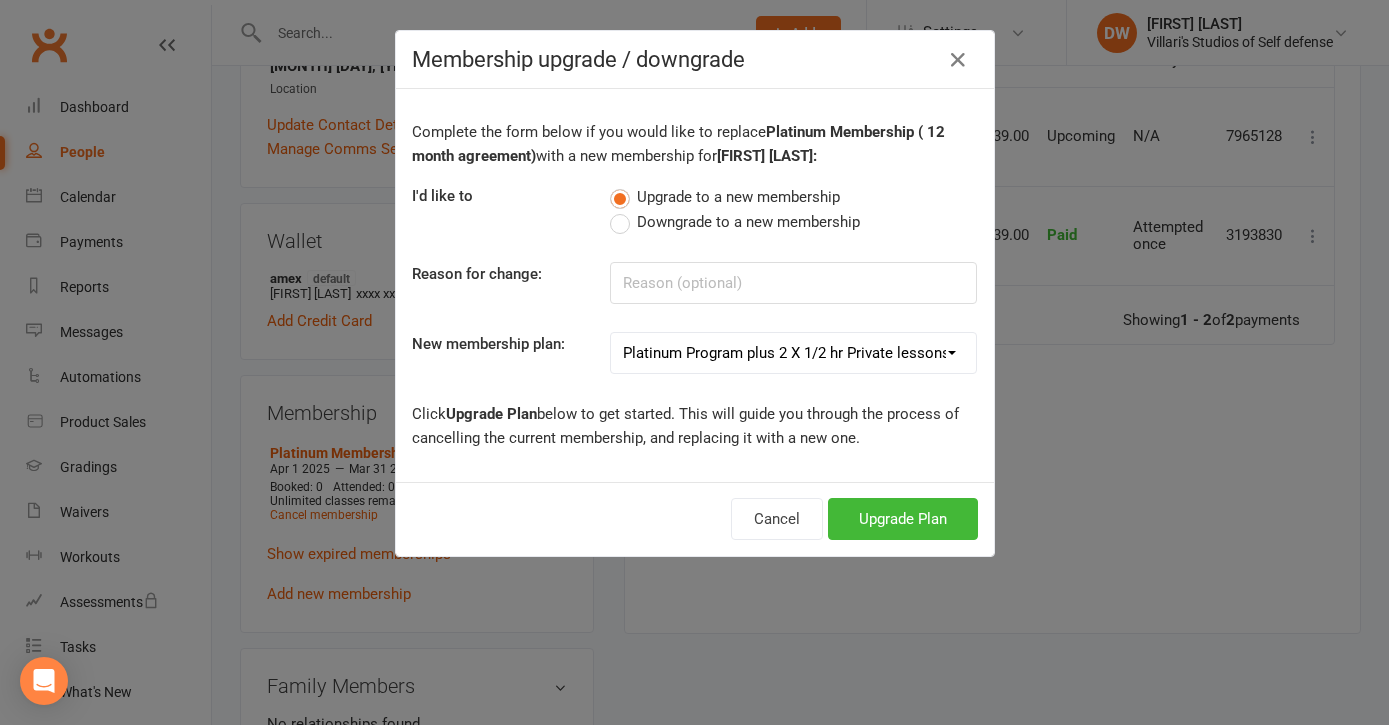 click on "Platinum Program plus 2 X 1/2 hr Private lessons per month" at bounding box center (0, 0) 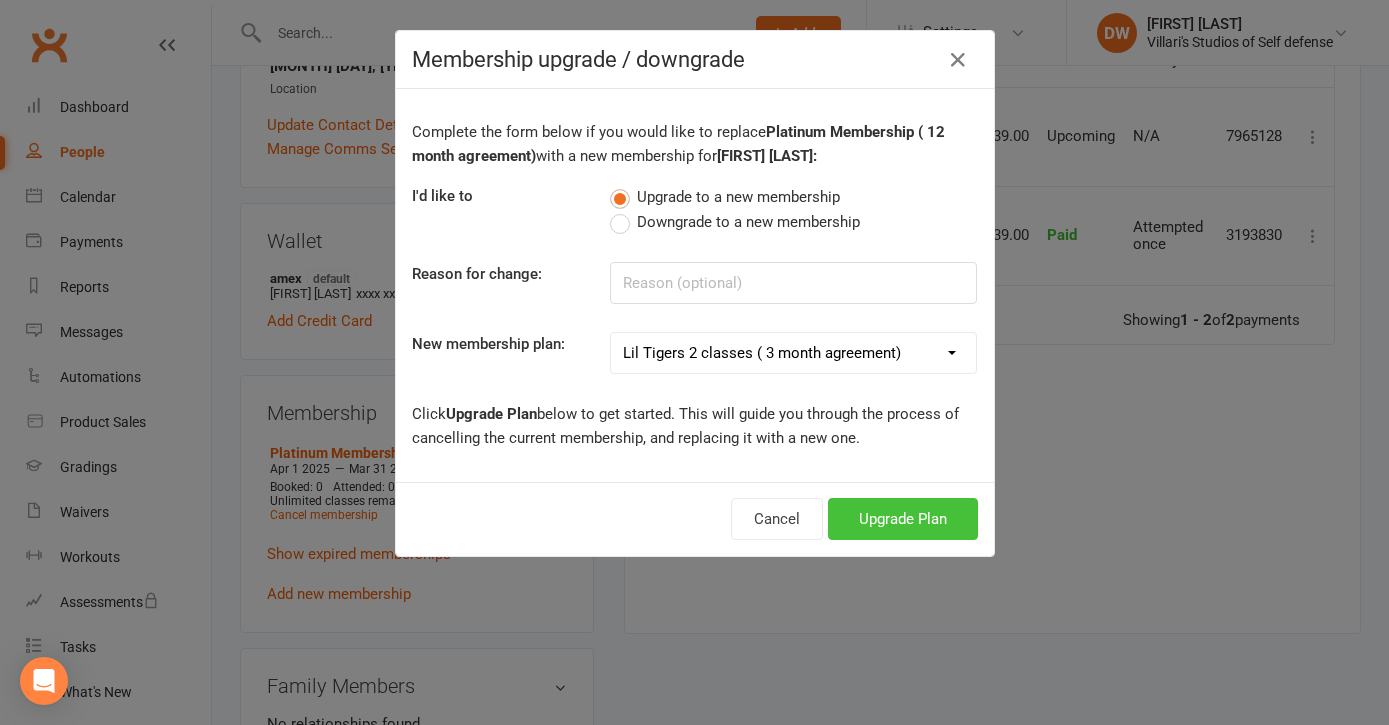 click on "Upgrade Plan" at bounding box center [903, 519] 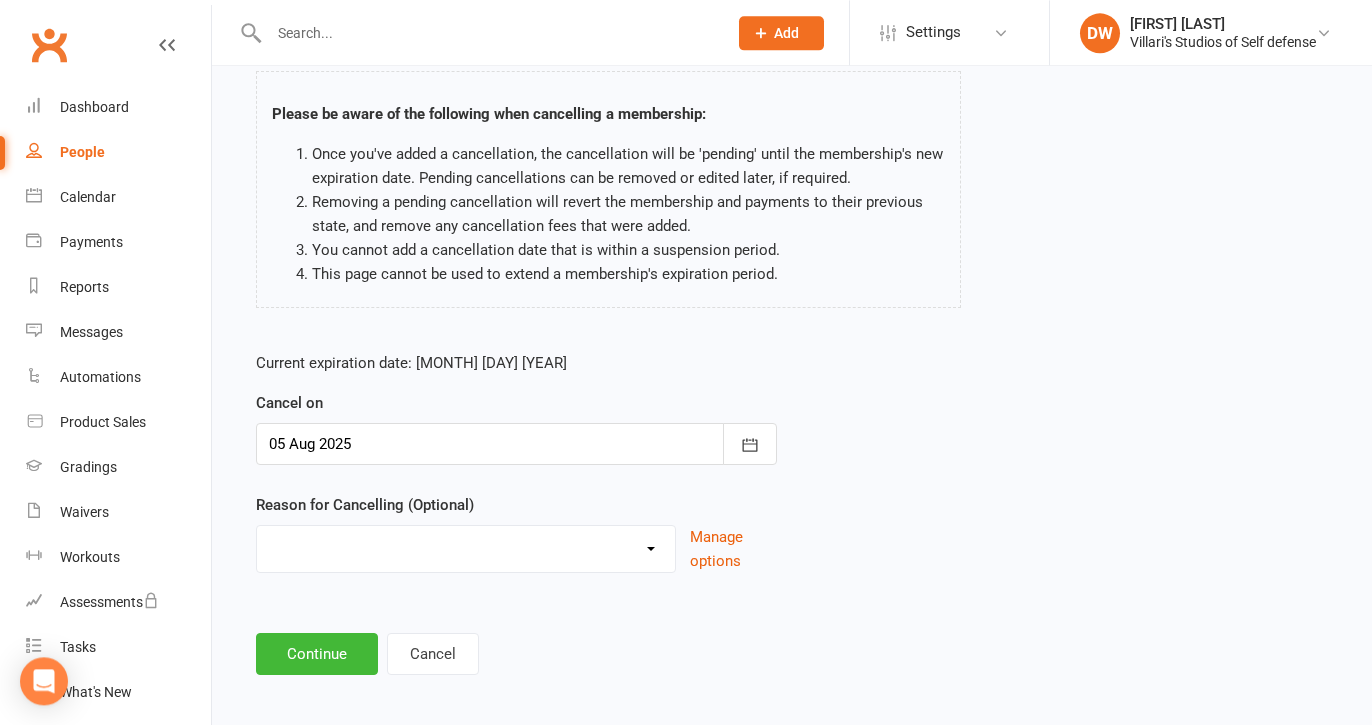 scroll, scrollTop: 138, scrollLeft: 0, axis: vertical 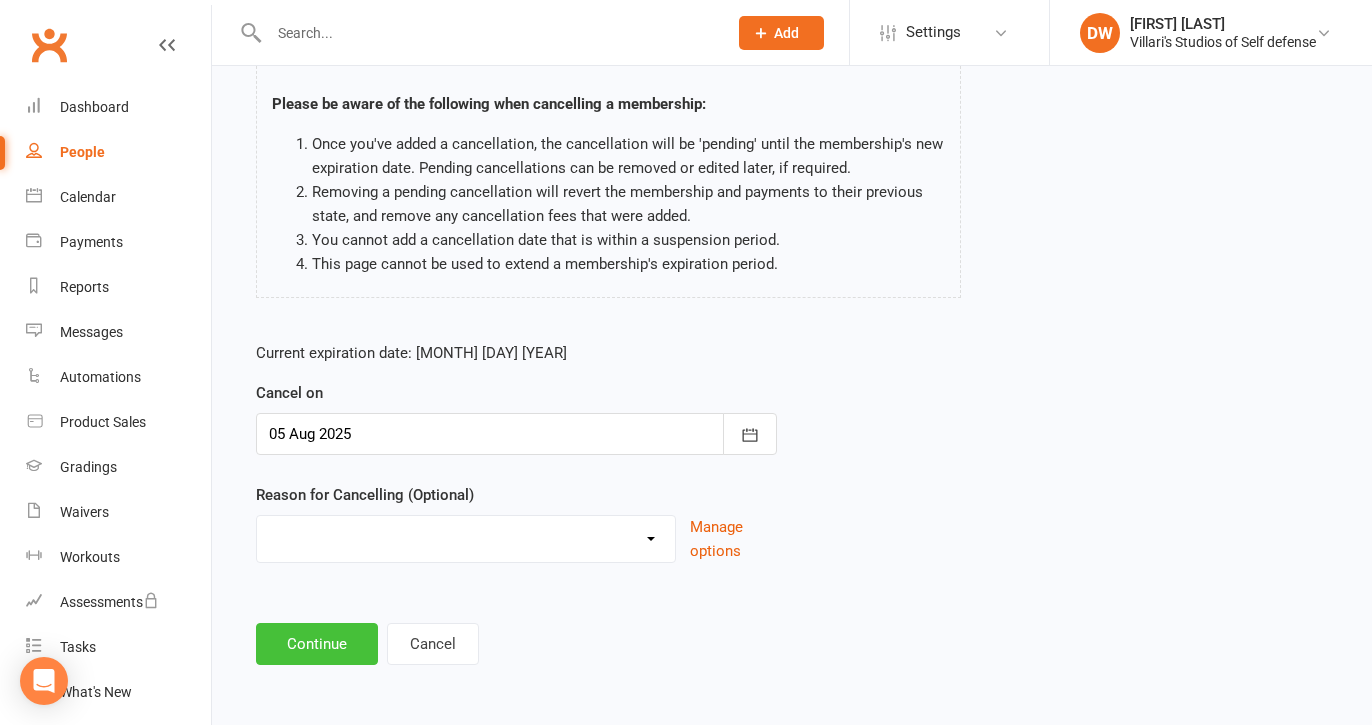 click on "Continue" at bounding box center (317, 644) 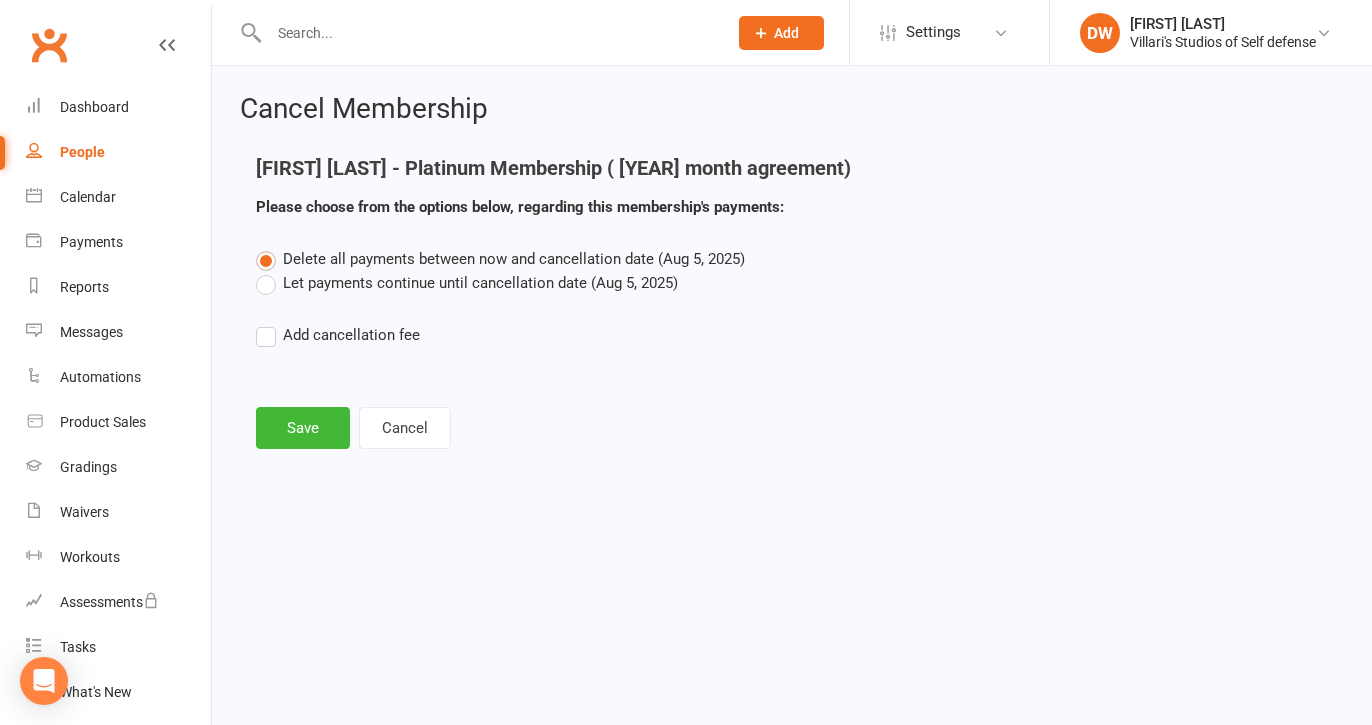 scroll, scrollTop: 0, scrollLeft: 0, axis: both 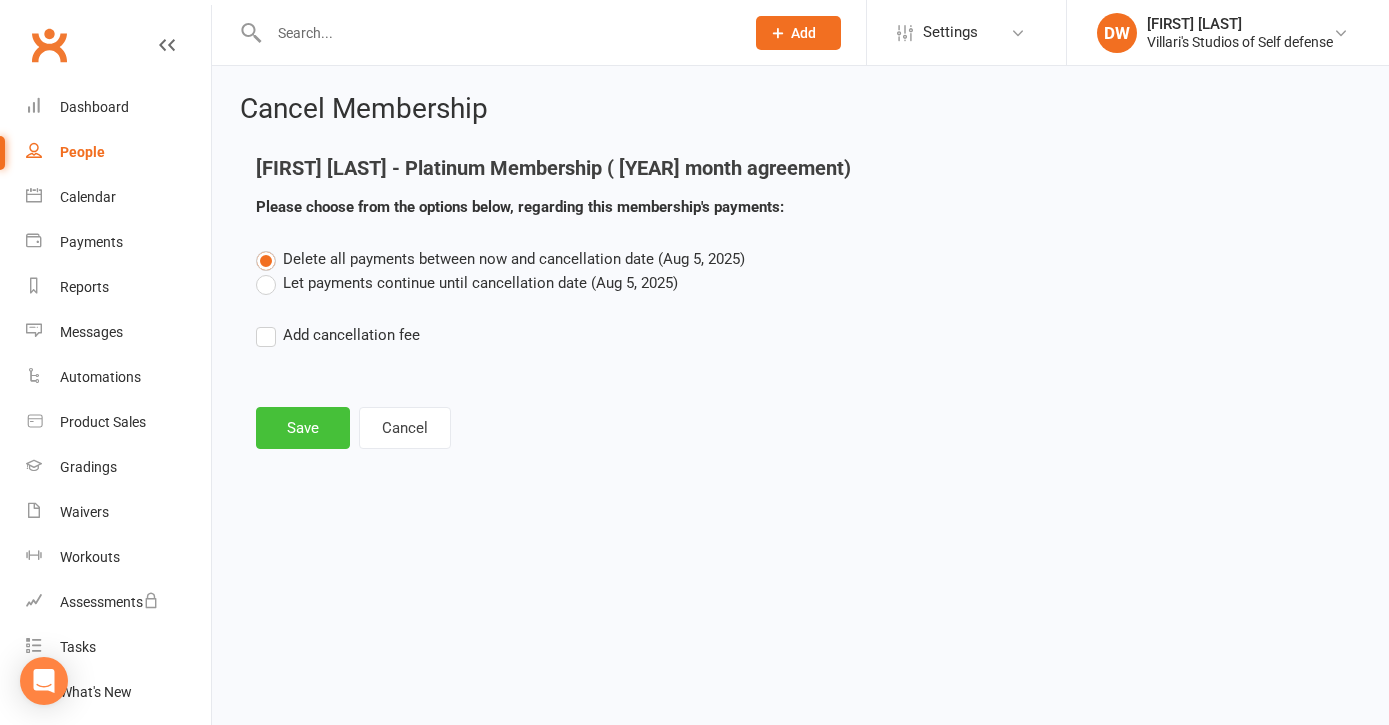 click on "Save" at bounding box center [303, 428] 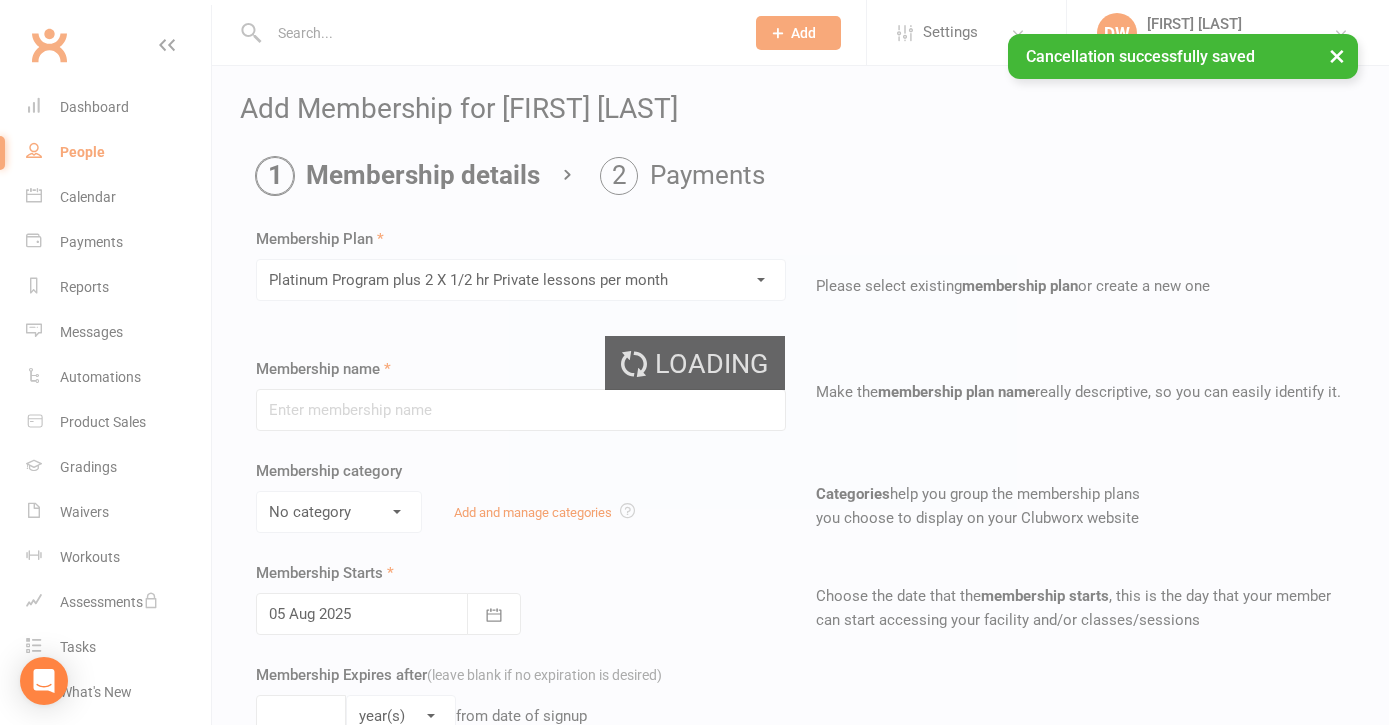 type on "Platinum Program plus 2 X 1/2 hr Private lessons per month" 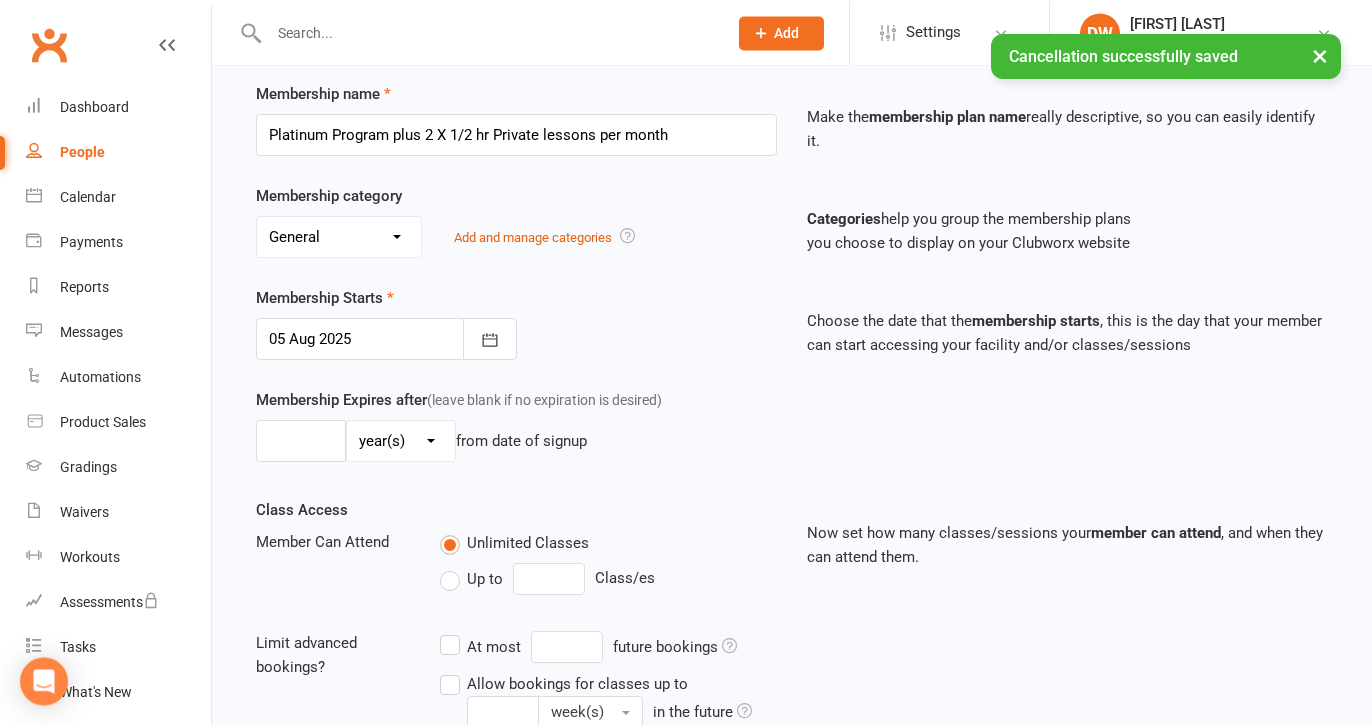 scroll, scrollTop: 281, scrollLeft: 0, axis: vertical 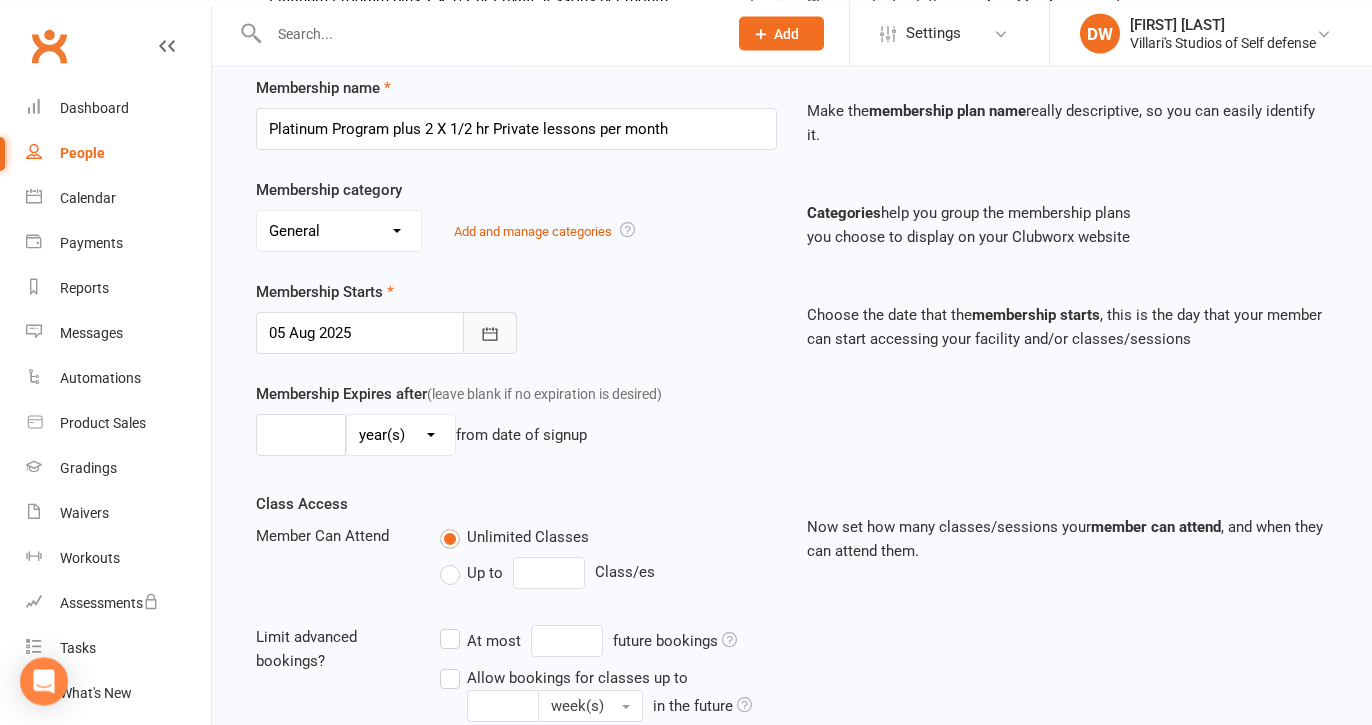 click 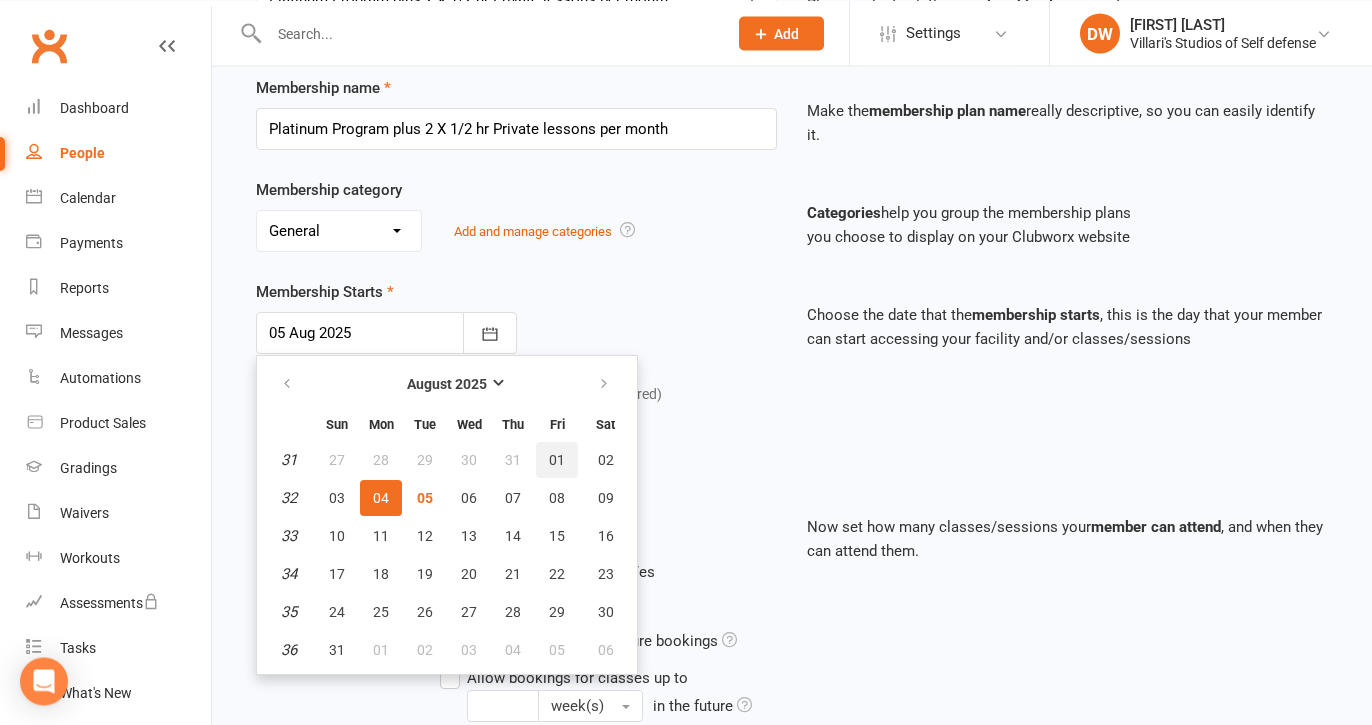 click on "01" at bounding box center [557, 460] 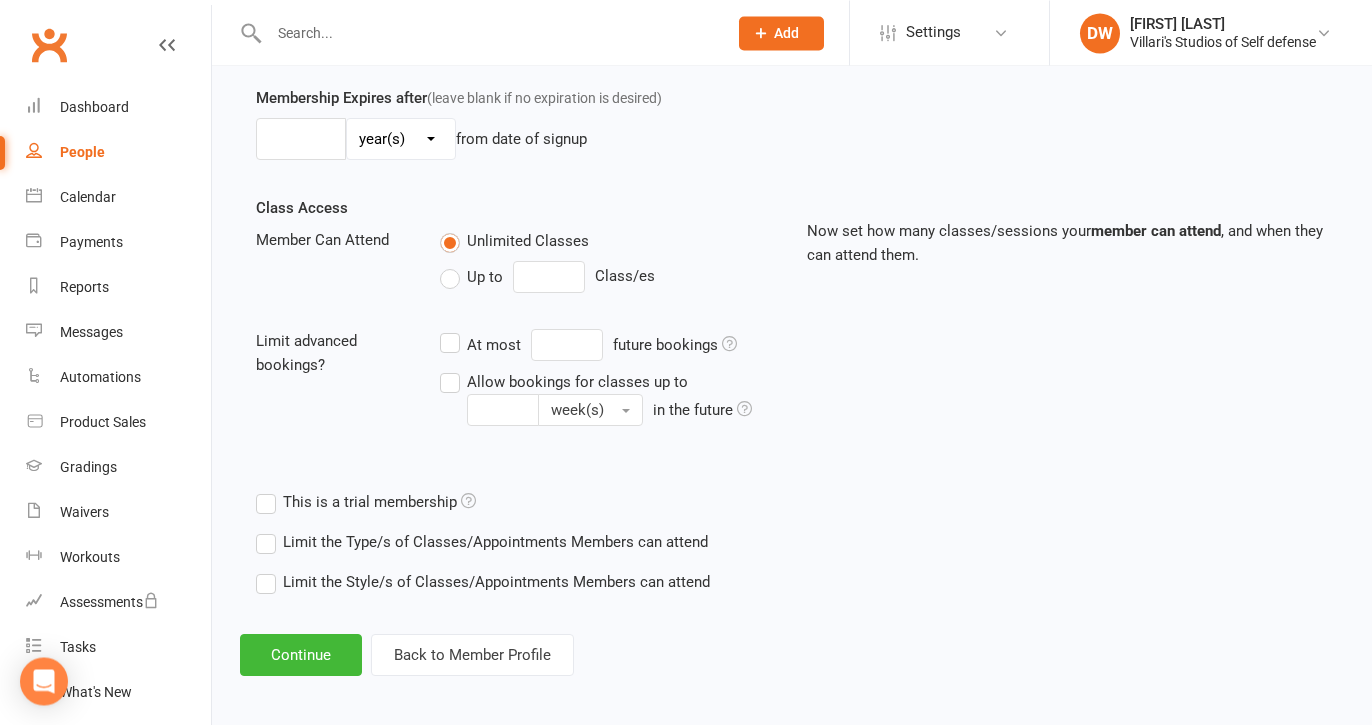 scroll, scrollTop: 584, scrollLeft: 0, axis: vertical 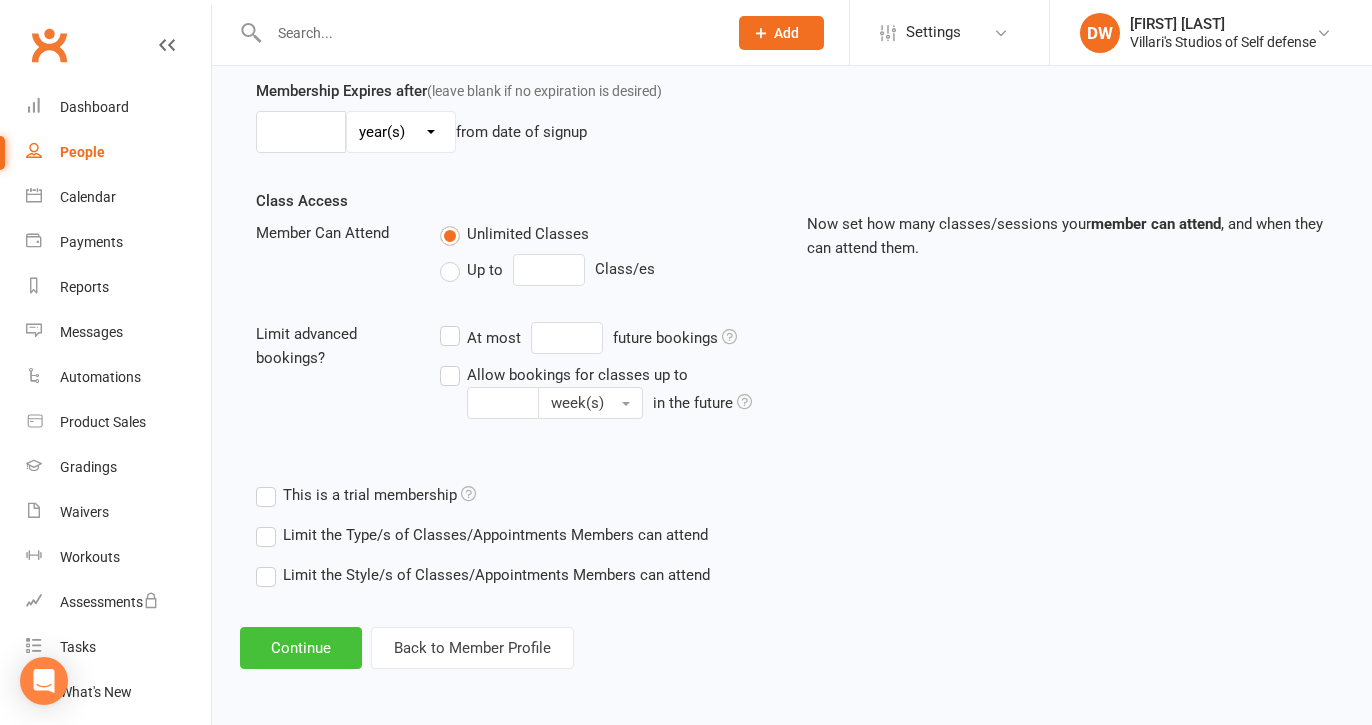 click on "Continue" at bounding box center [301, 648] 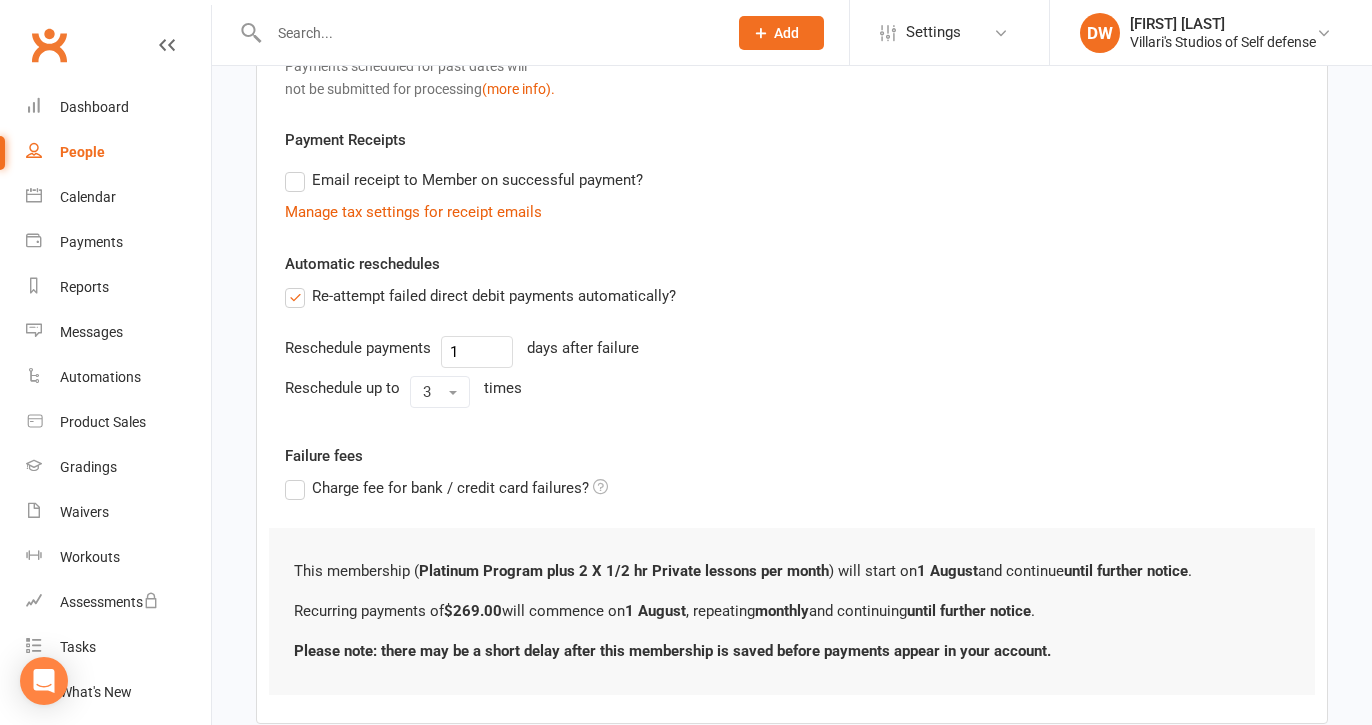 scroll, scrollTop: 0, scrollLeft: 0, axis: both 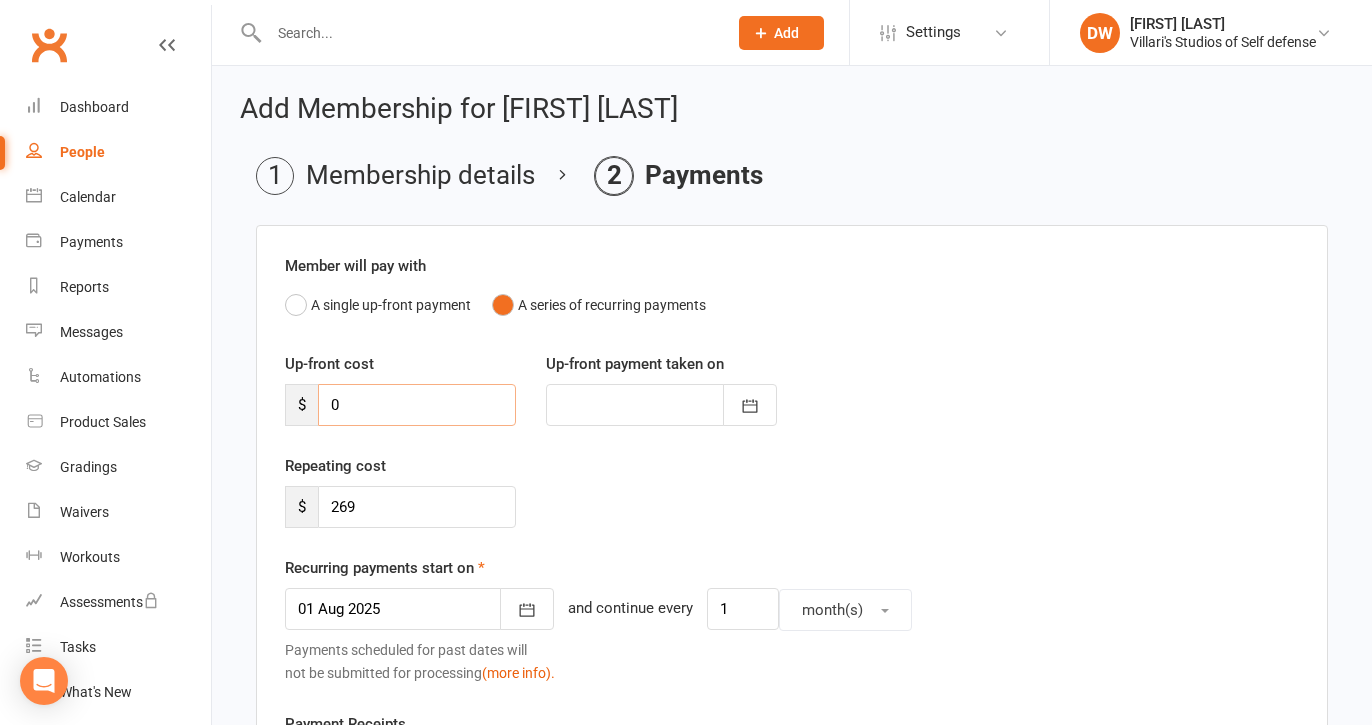 click on "0" at bounding box center [417, 405] 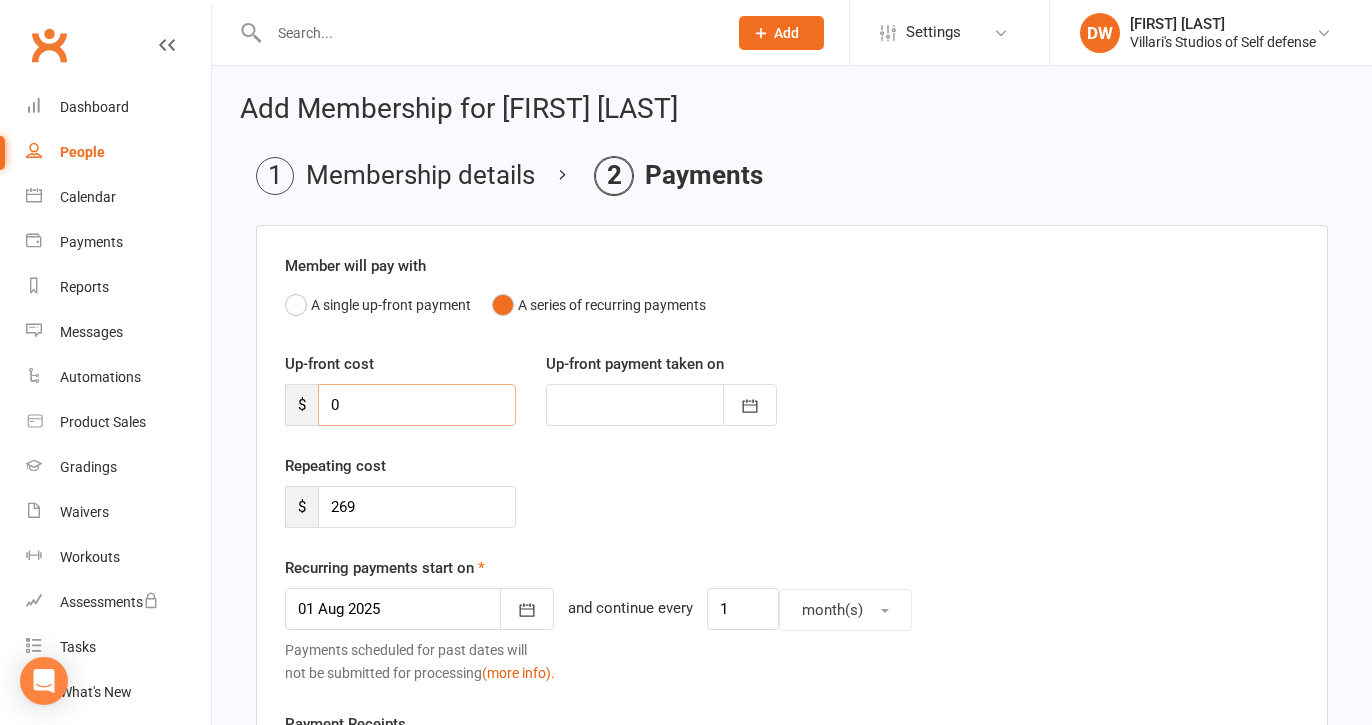 type on "10" 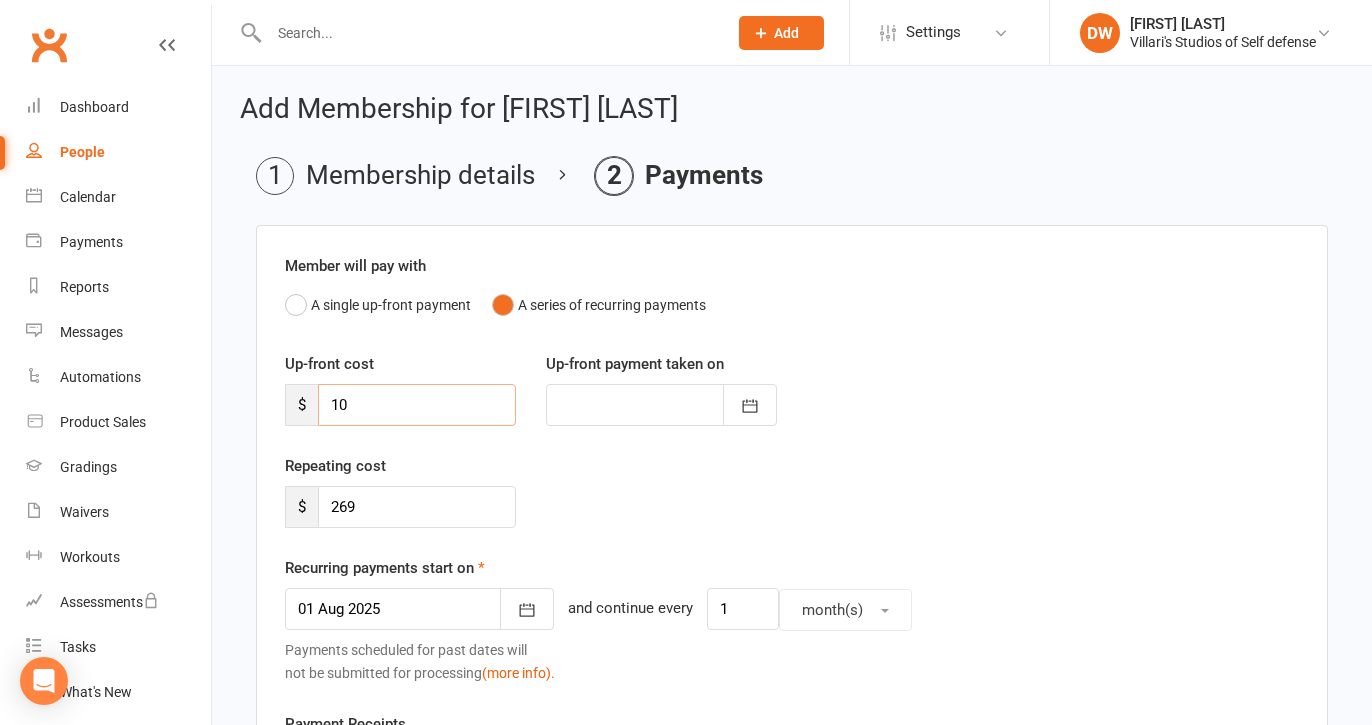 type on "05 Aug 2025" 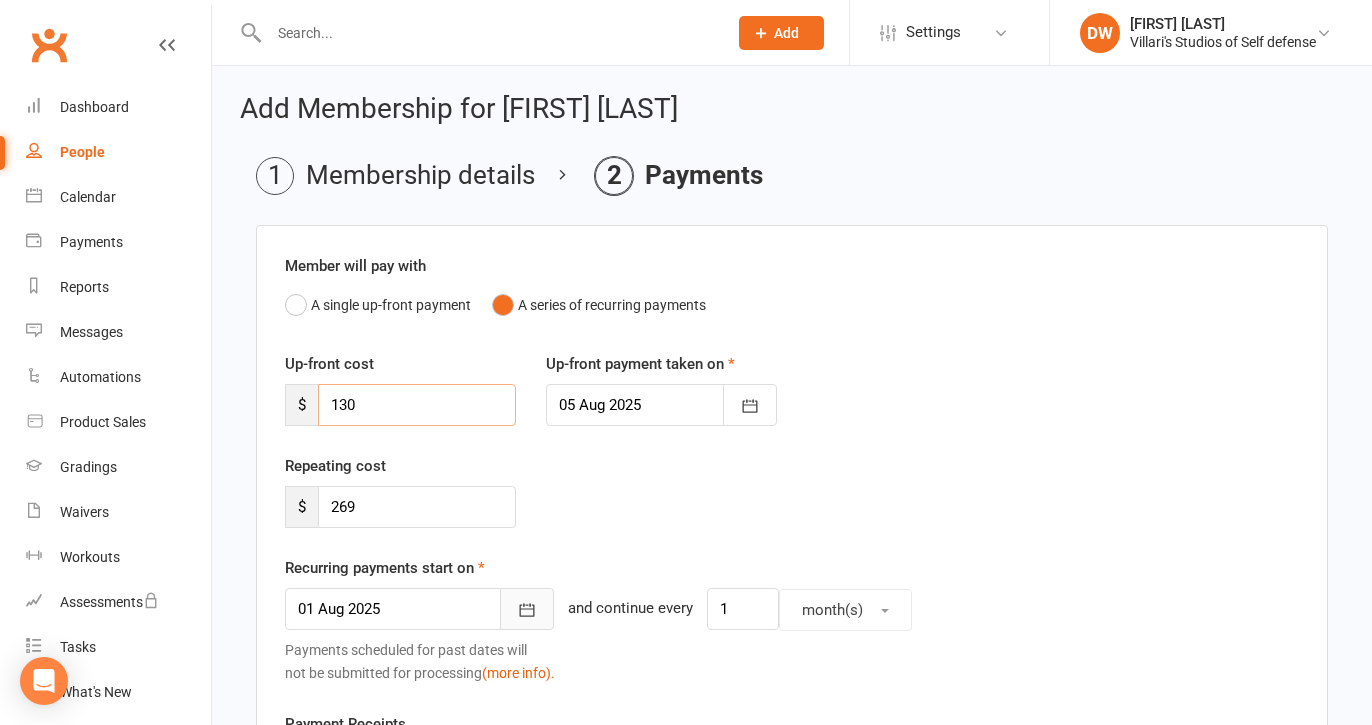 type on "130" 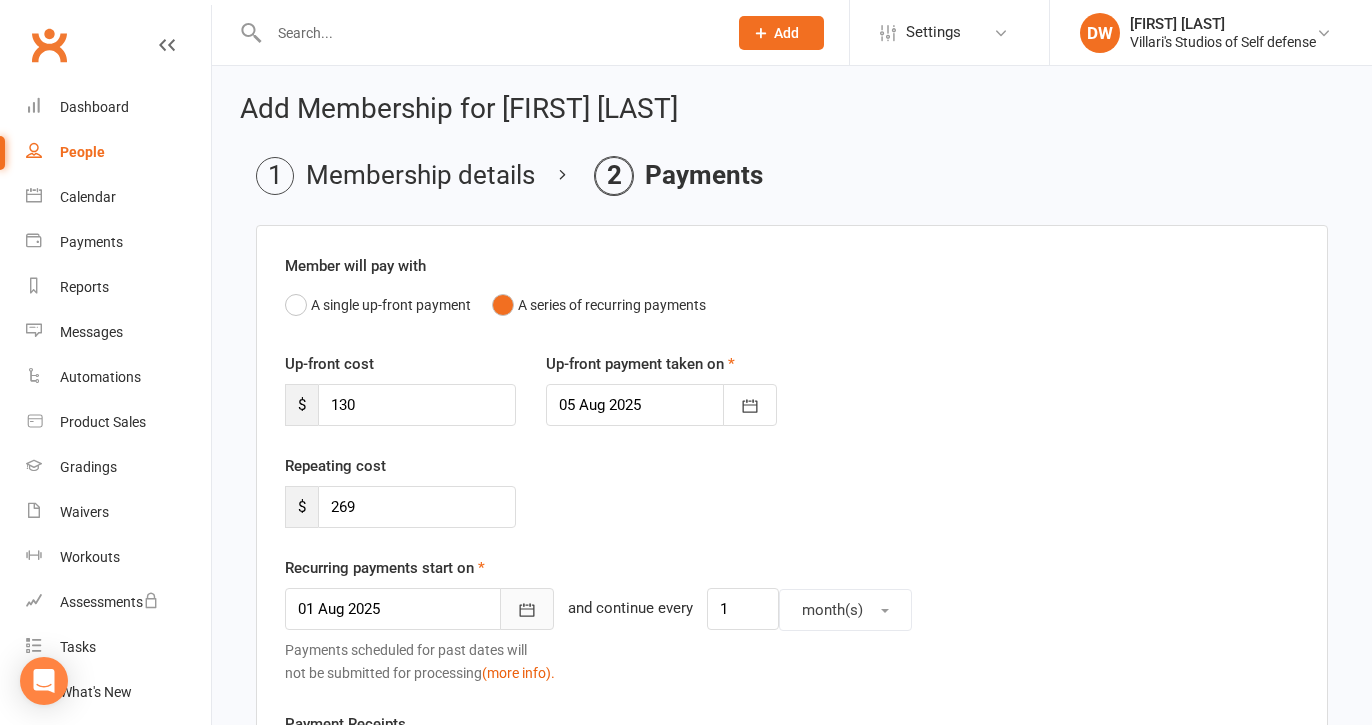click 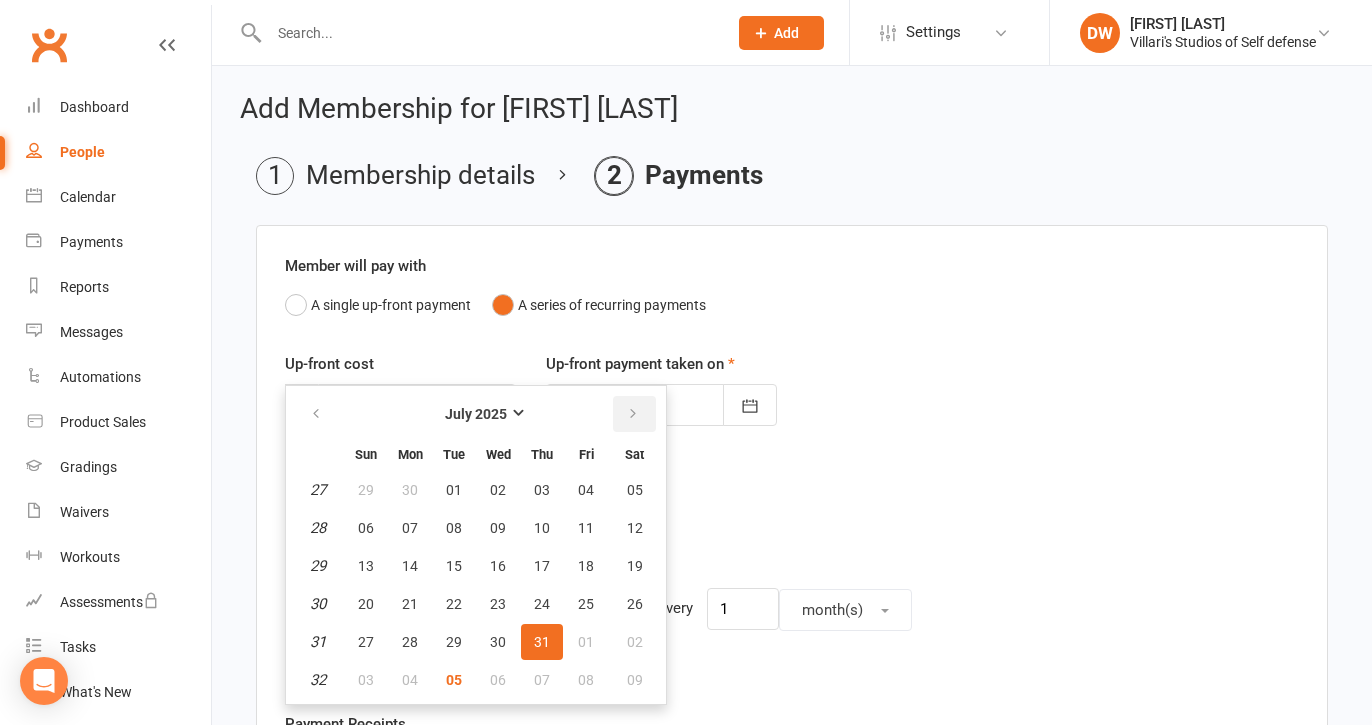 click at bounding box center (633, 414) 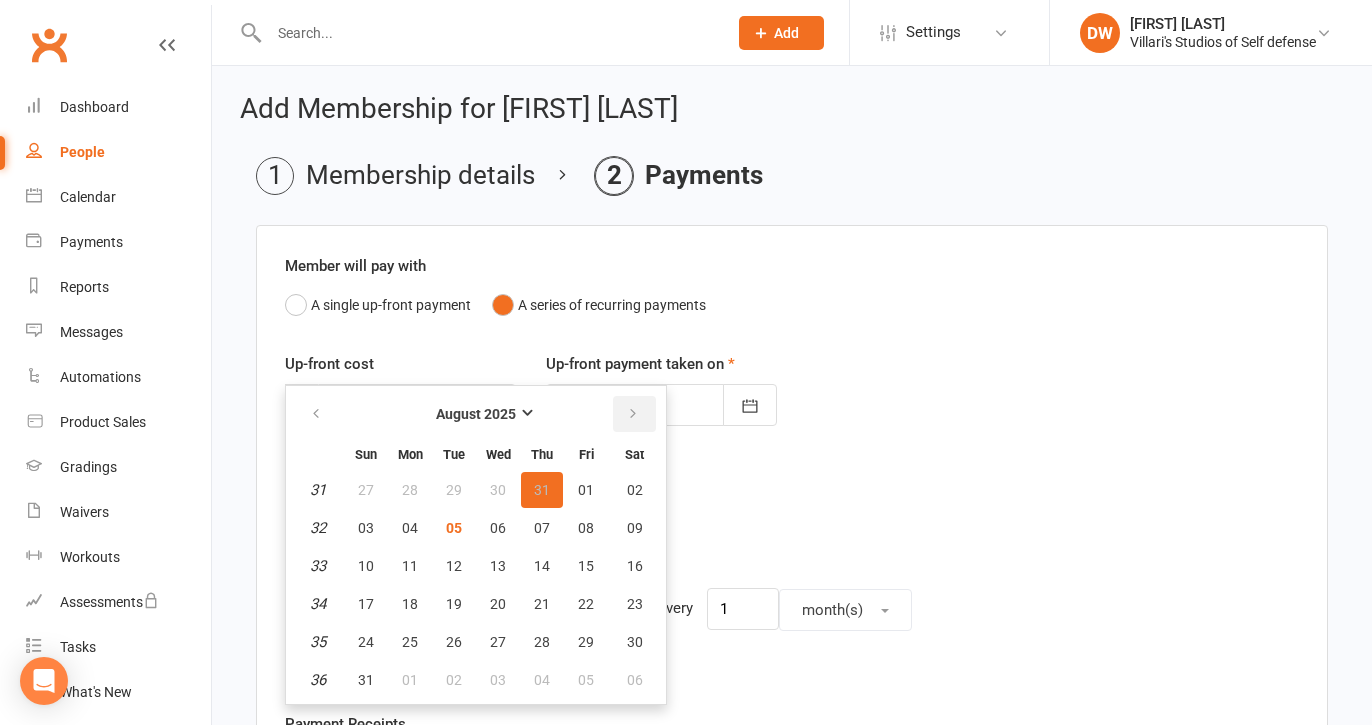 click at bounding box center (633, 414) 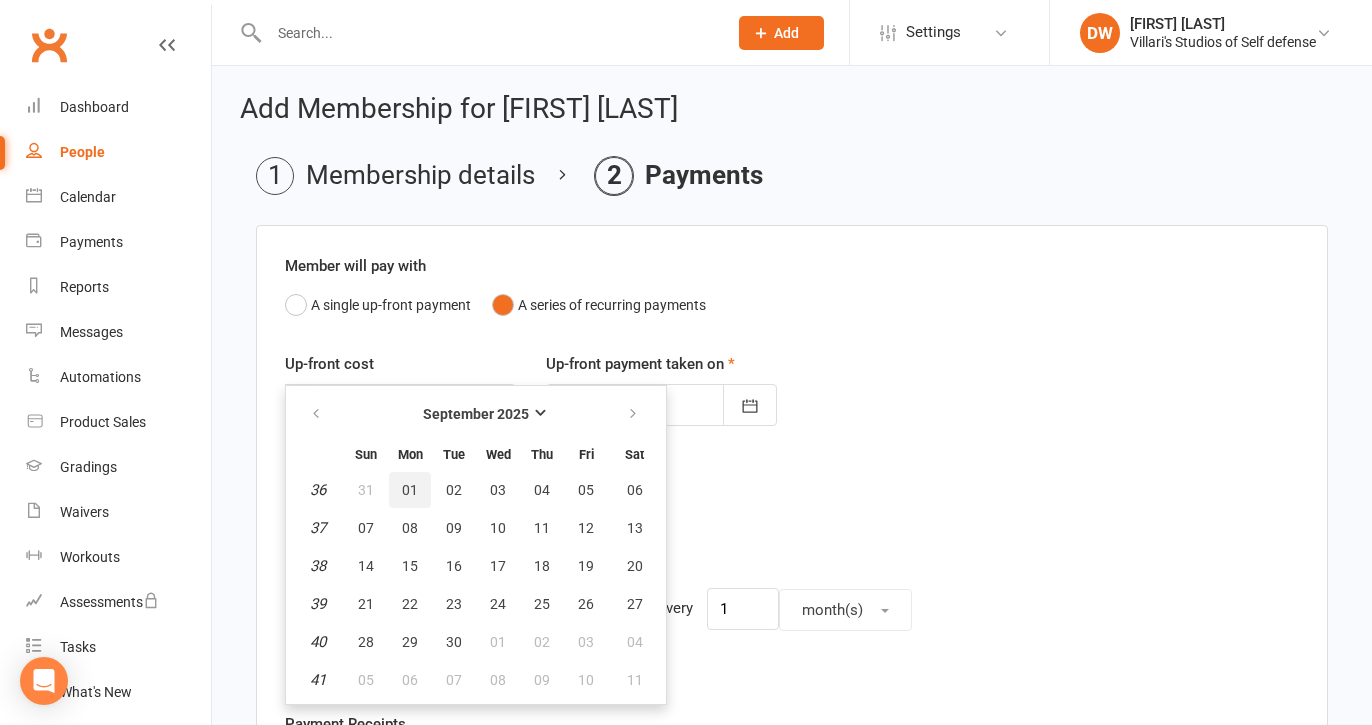 click on "01" at bounding box center [410, 490] 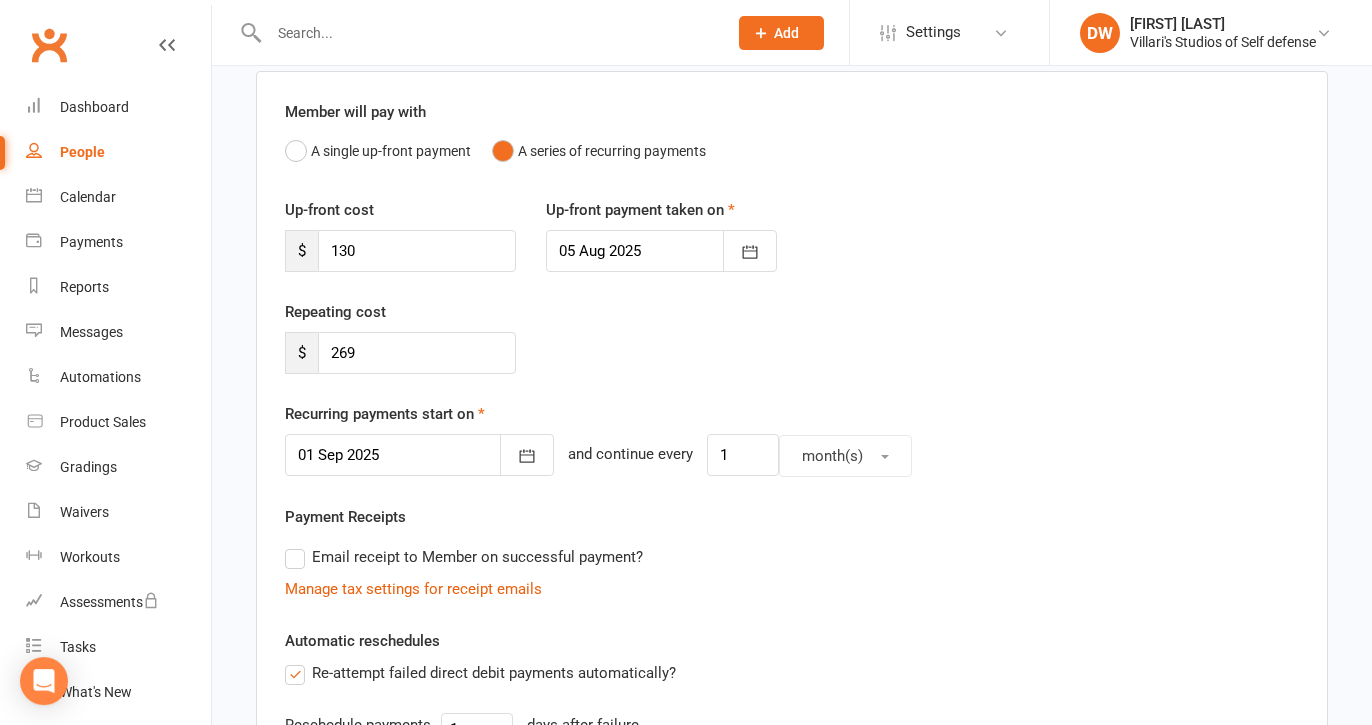 scroll, scrollTop: 281, scrollLeft: 0, axis: vertical 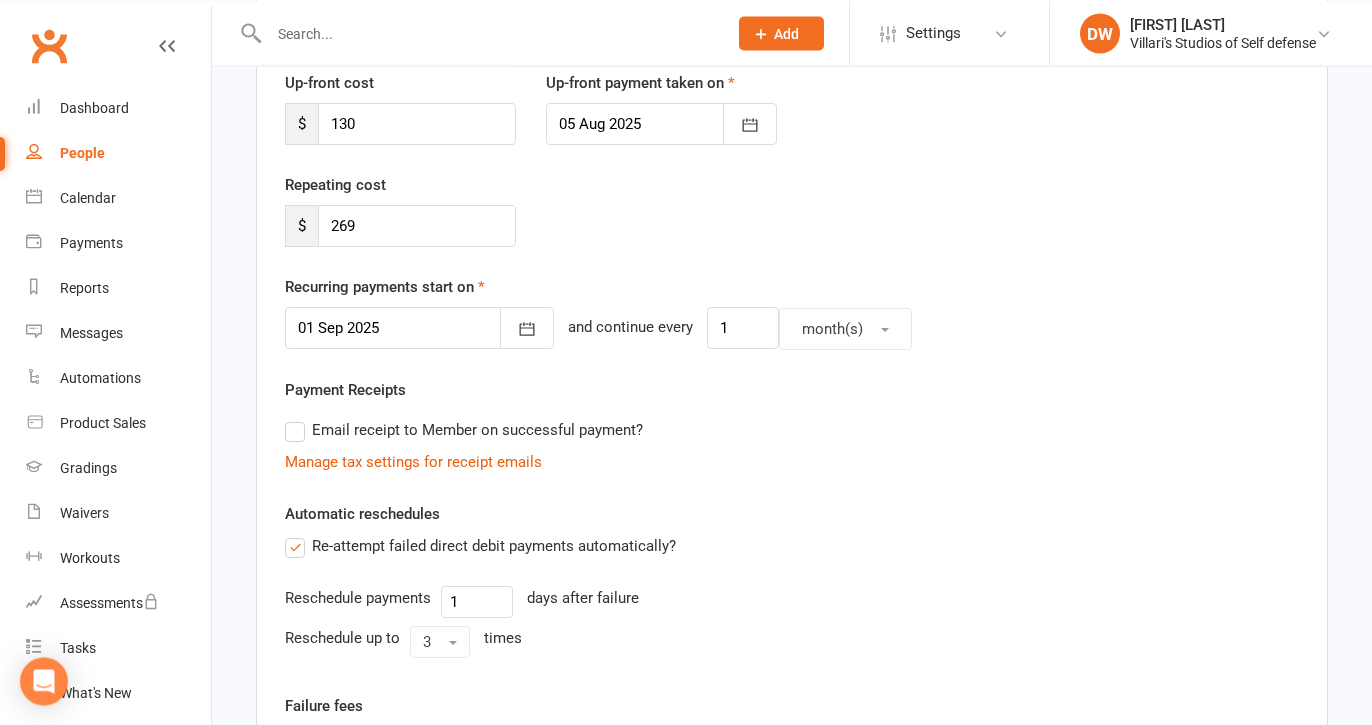 click on "Email receipt to Member on successful payment?" at bounding box center [464, 430] 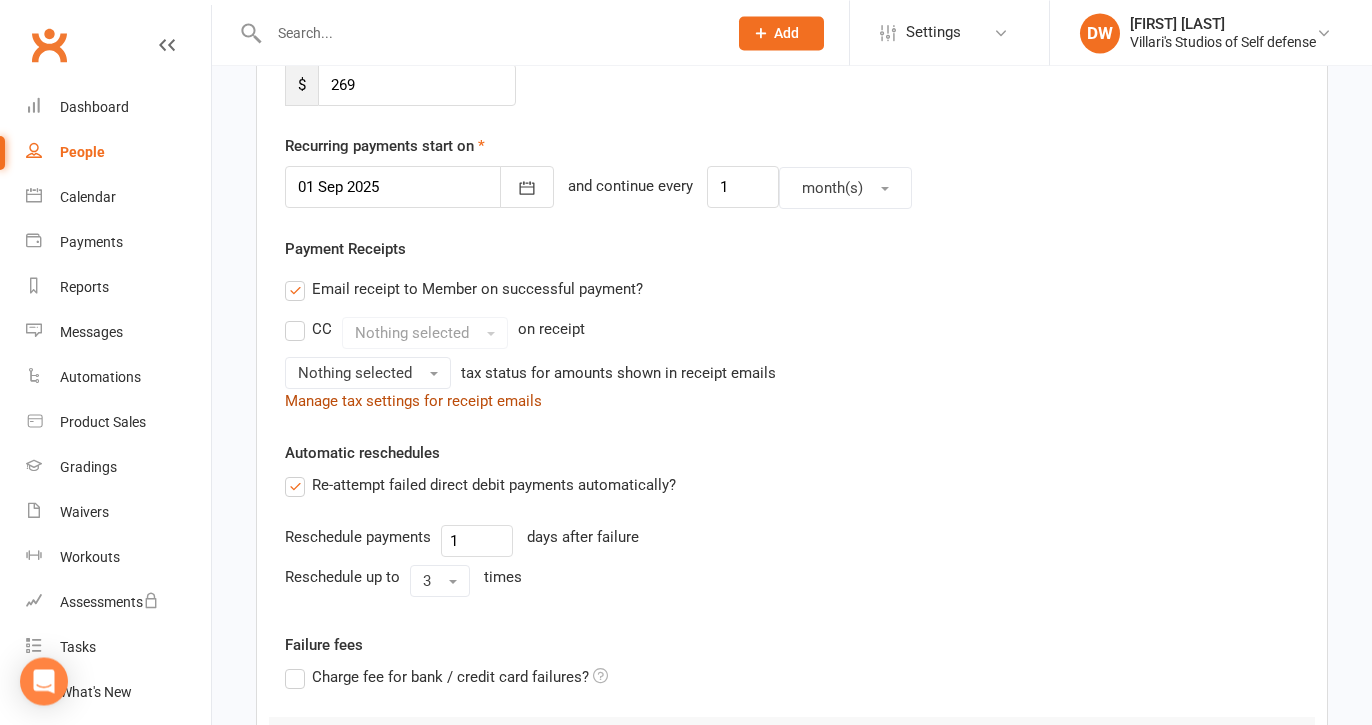 scroll, scrollTop: 434, scrollLeft: 0, axis: vertical 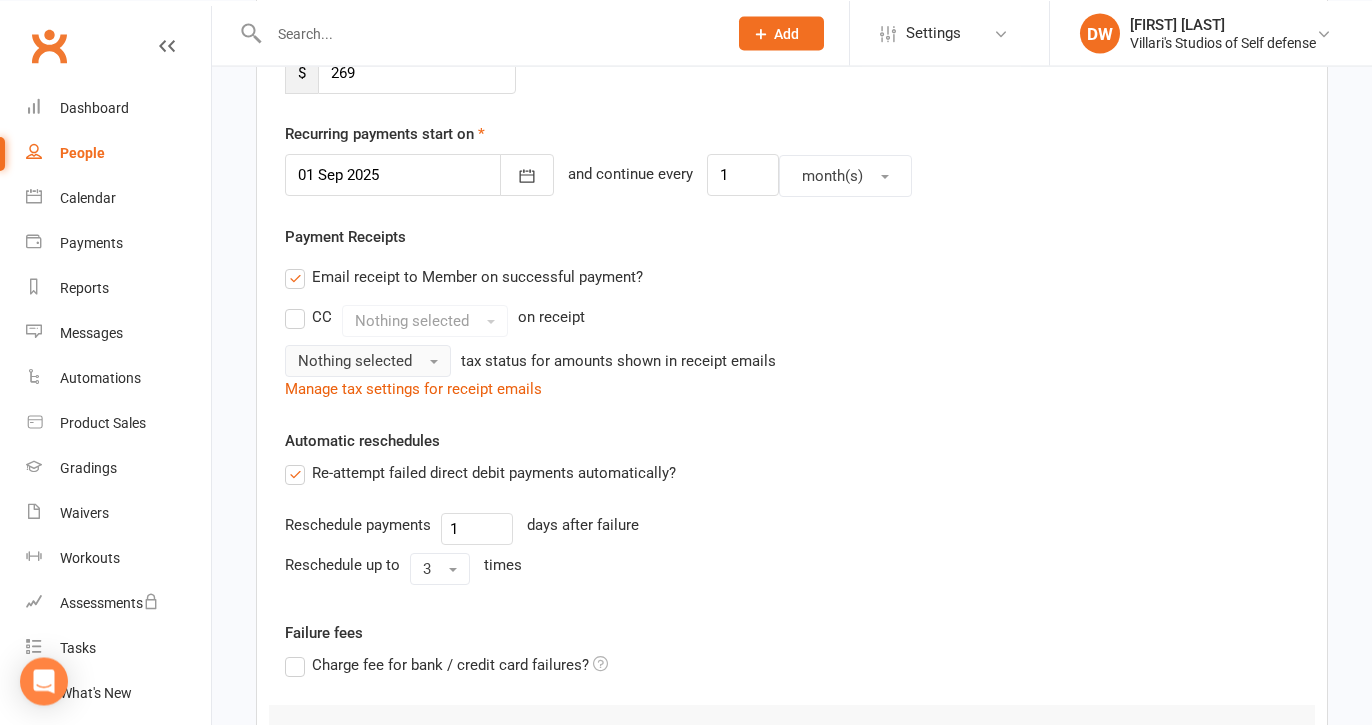 click on "Nothing selected" at bounding box center [368, 361] 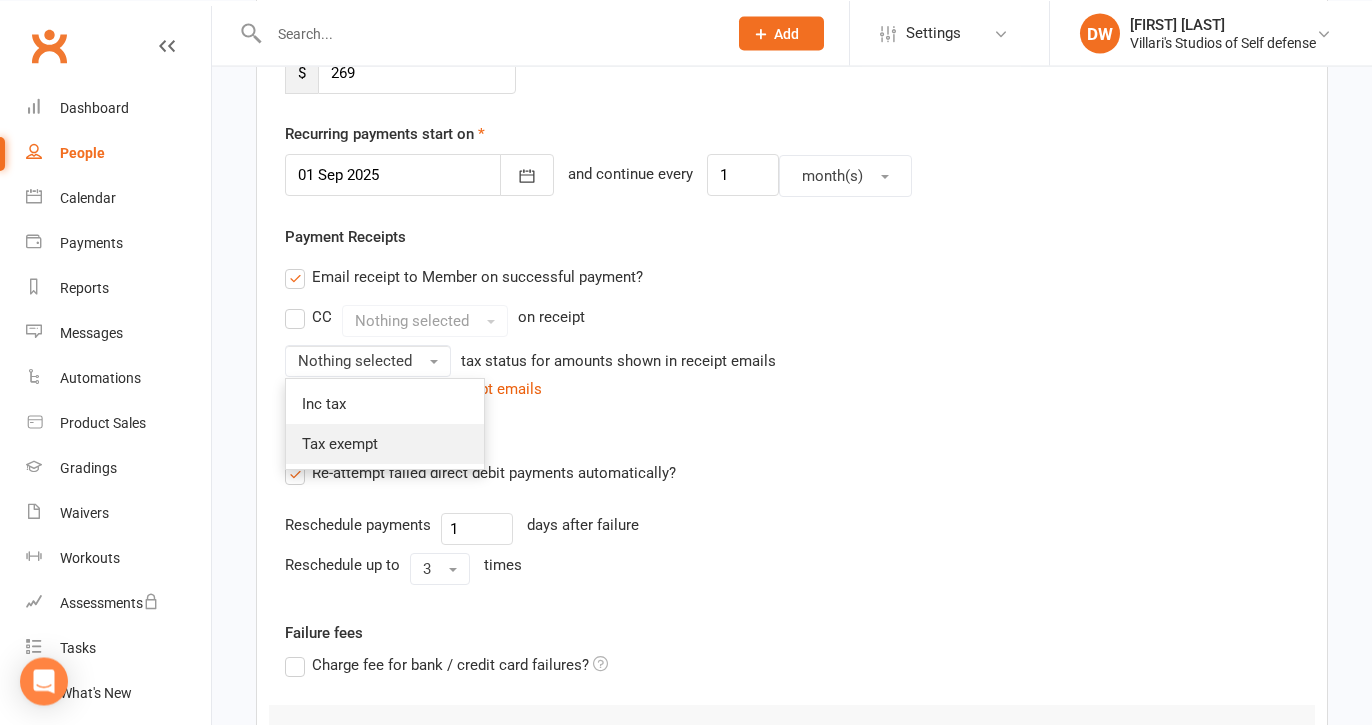 click on "Tax exempt" at bounding box center [340, 444] 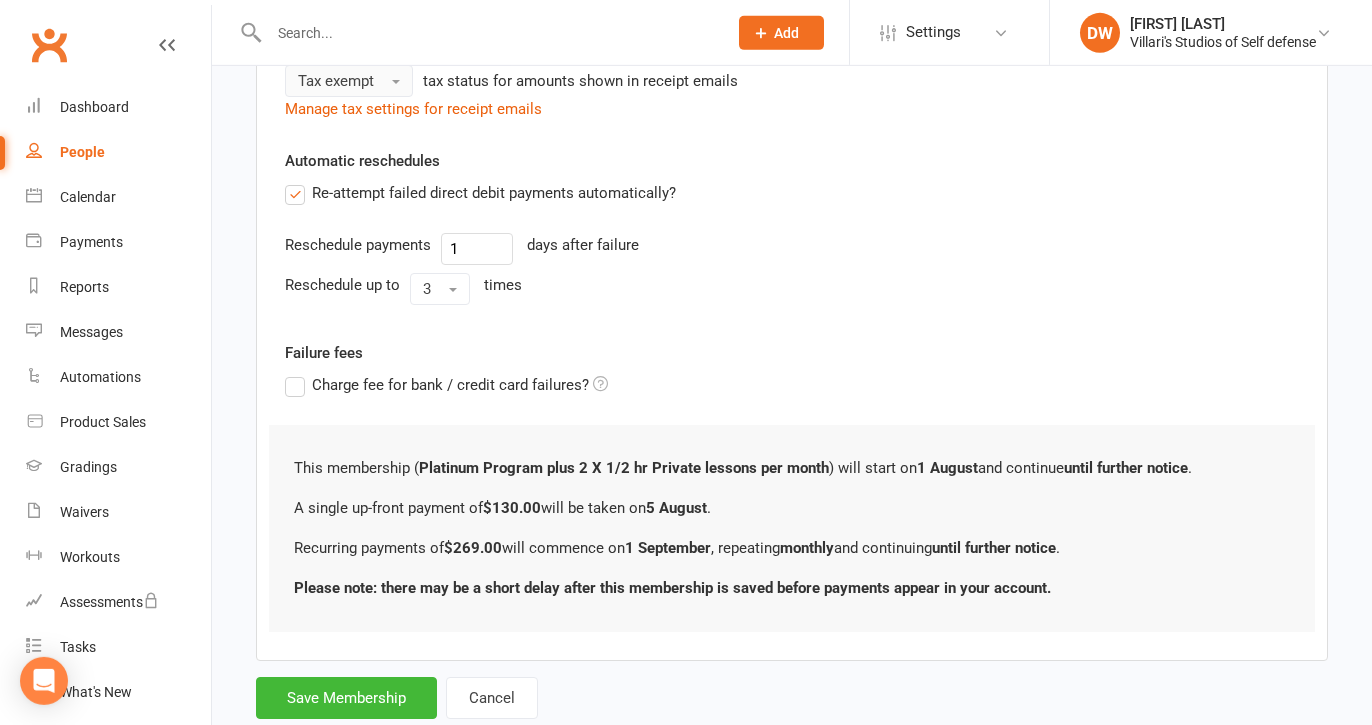 scroll, scrollTop: 740, scrollLeft: 0, axis: vertical 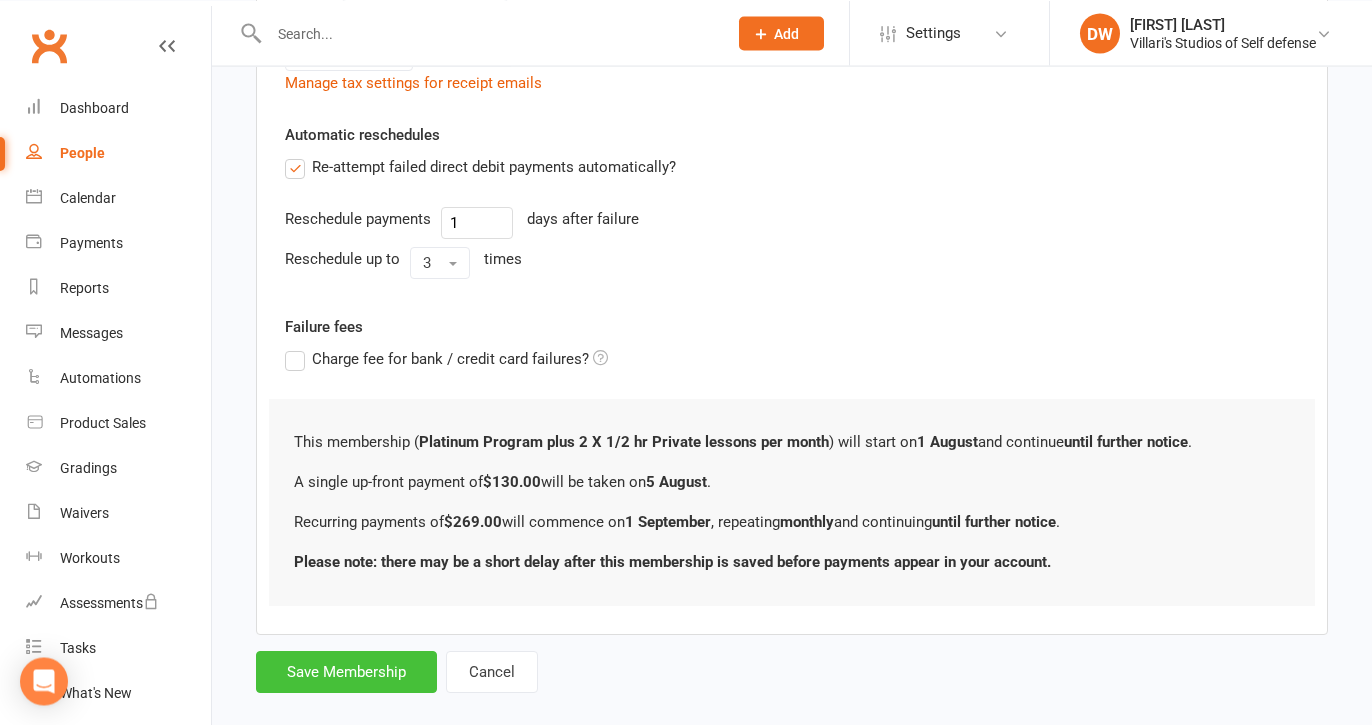 click on "Save Membership" at bounding box center [346, 672] 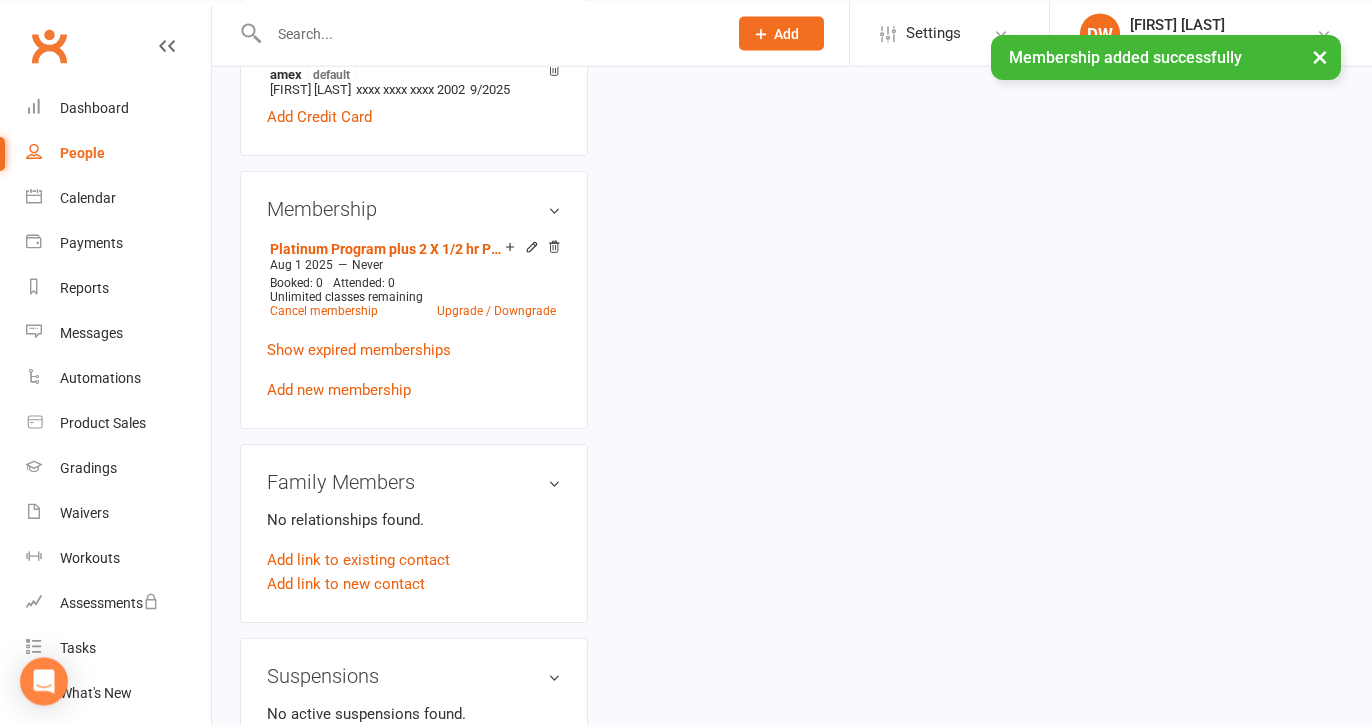 scroll, scrollTop: 0, scrollLeft: 0, axis: both 